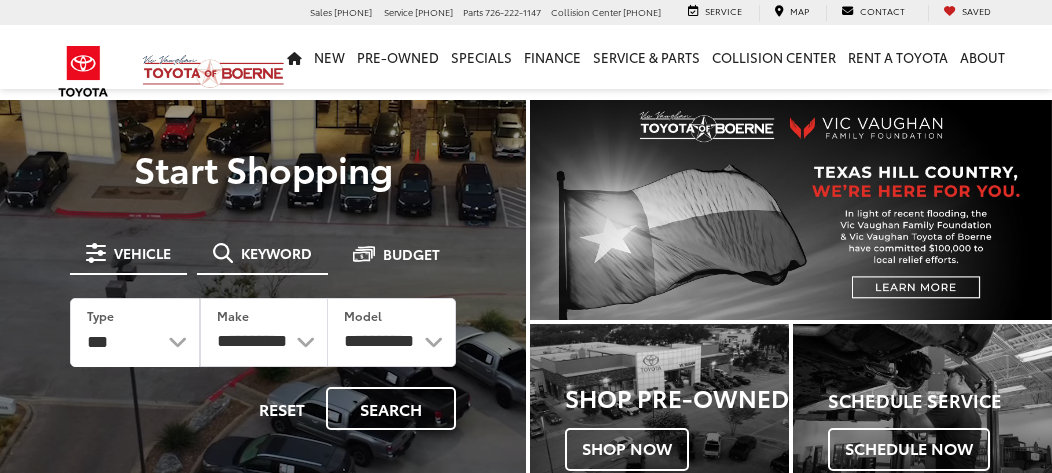 scroll, scrollTop: 0, scrollLeft: 0, axis: both 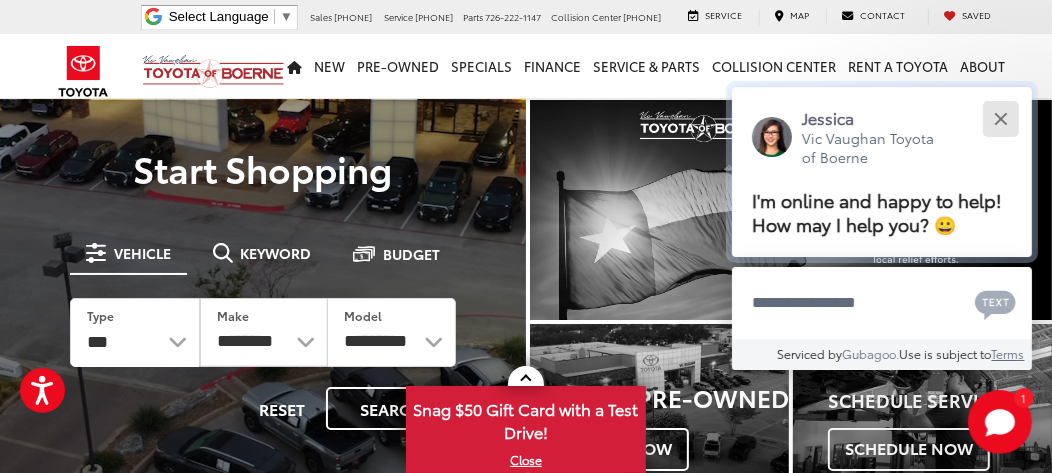 click at bounding box center (1000, 118) 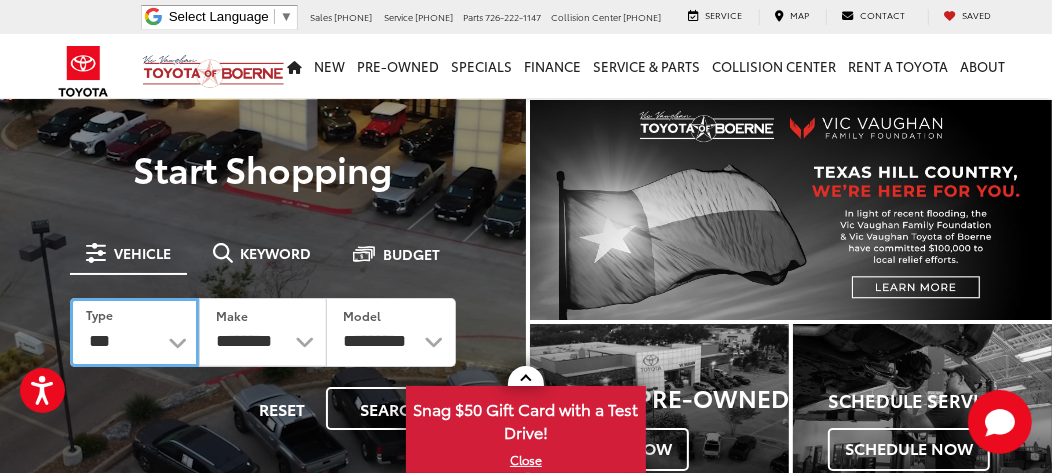 click on "***
***
****
*********" at bounding box center [134, 332] 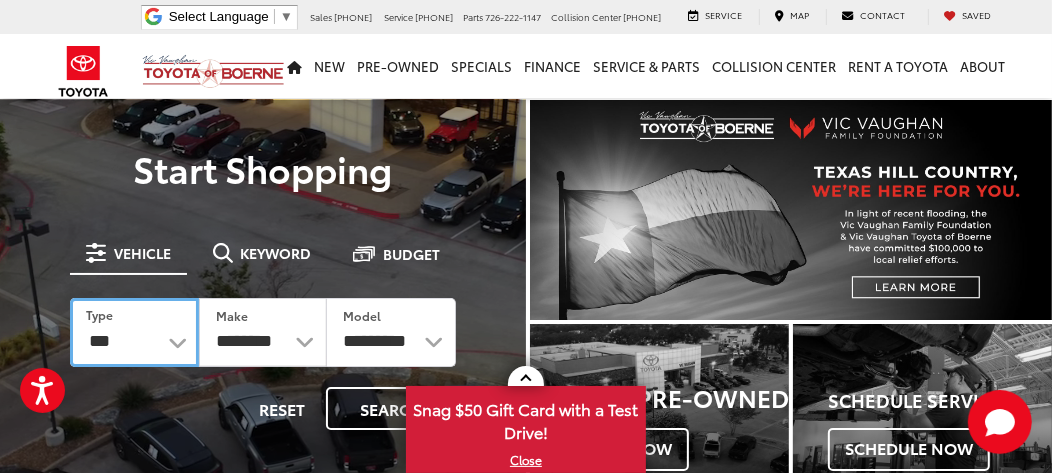click on "***
***
****
*********" at bounding box center (134, 332) 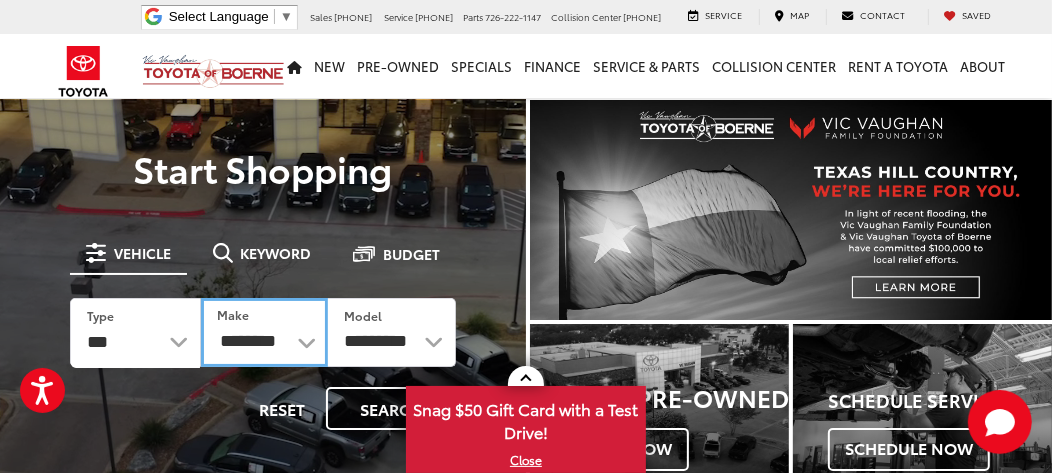 click on "**********" at bounding box center (265, 332) 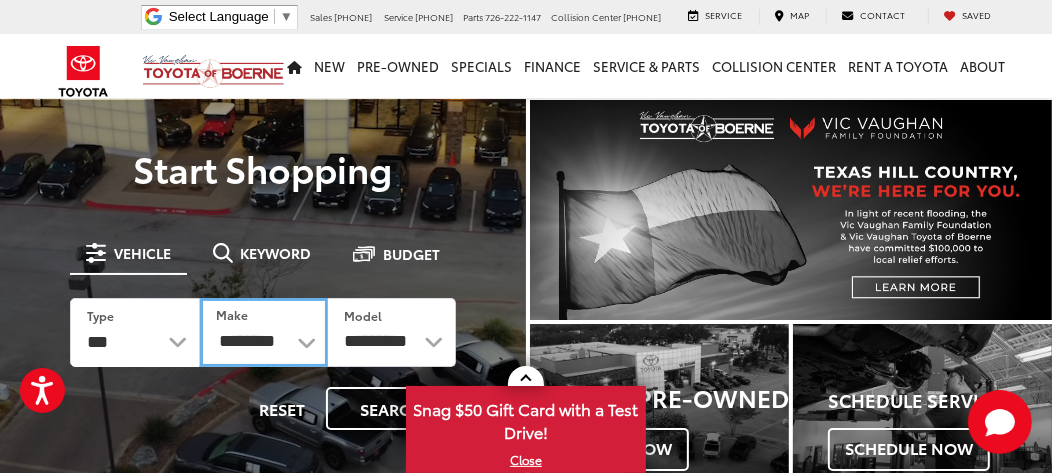 select on "******" 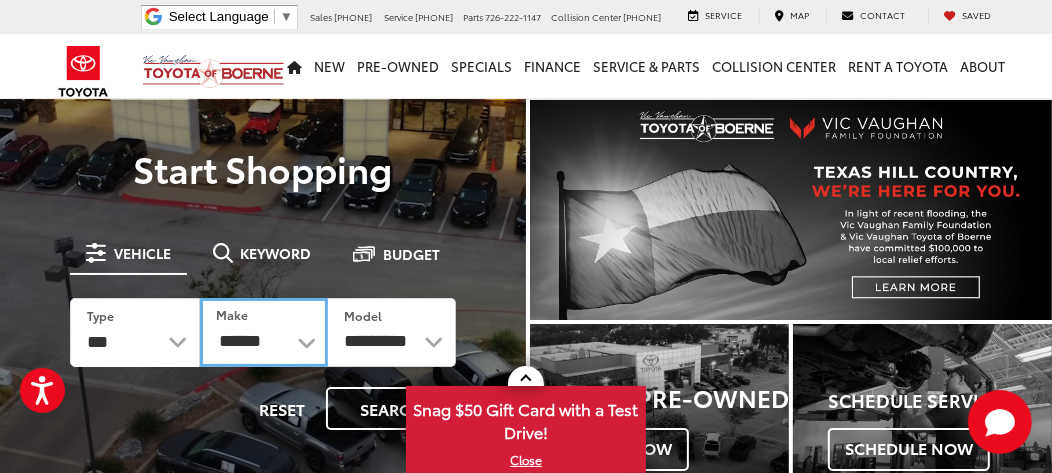 click on "**********" at bounding box center [264, 332] 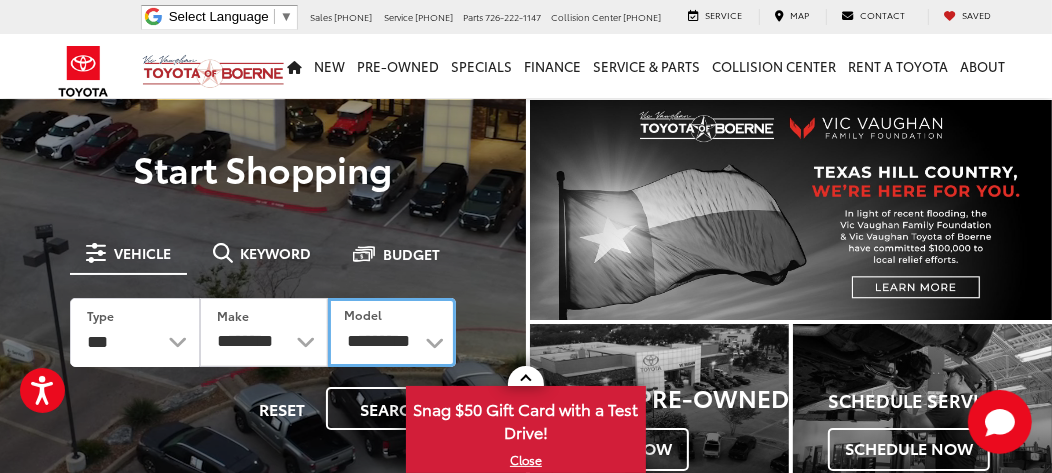 click on "**********" at bounding box center (392, 332) 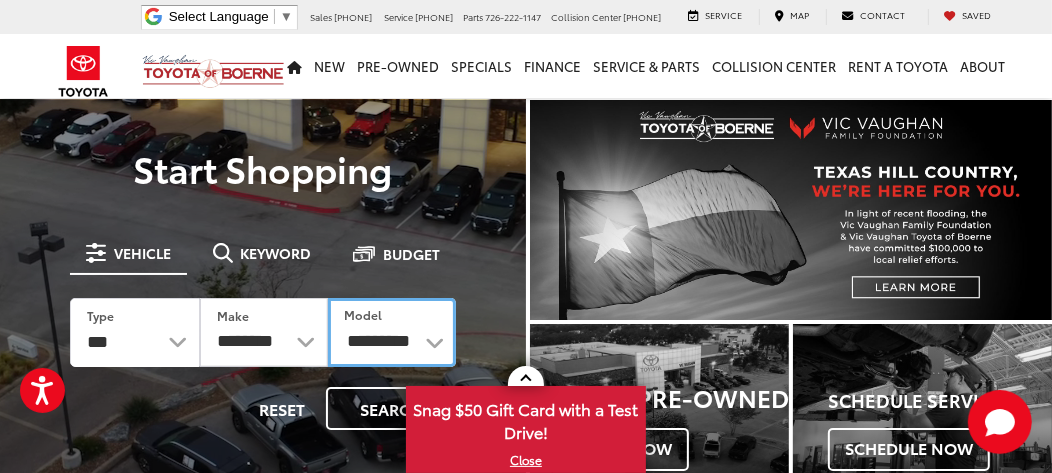 select on "******" 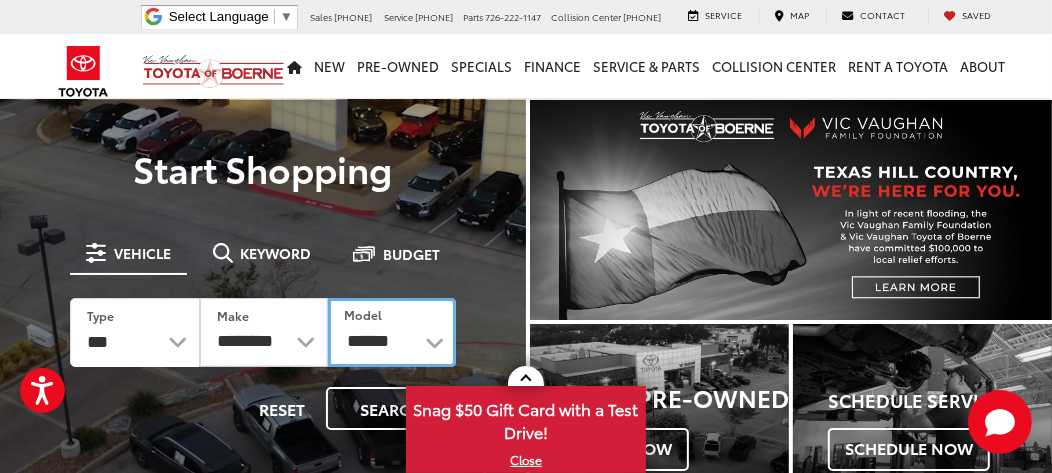 click on "**********" at bounding box center [392, 332] 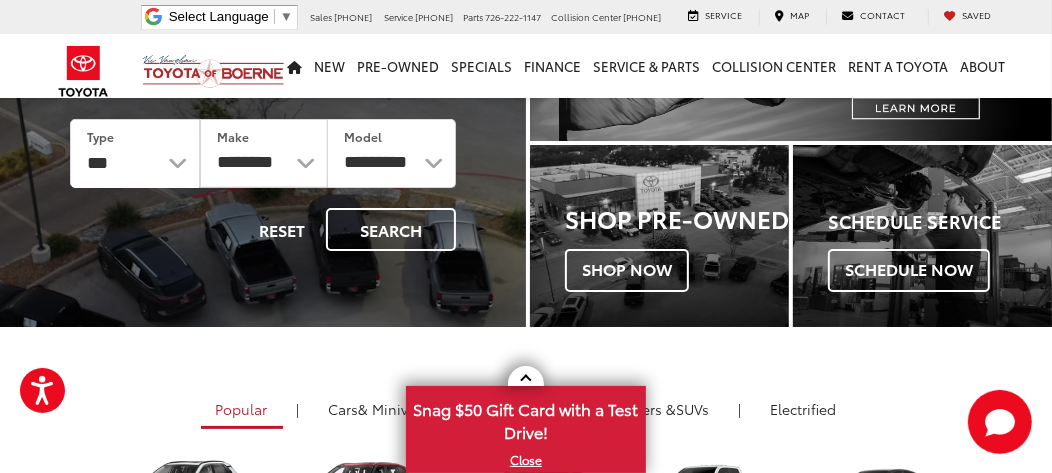scroll, scrollTop: 180, scrollLeft: 0, axis: vertical 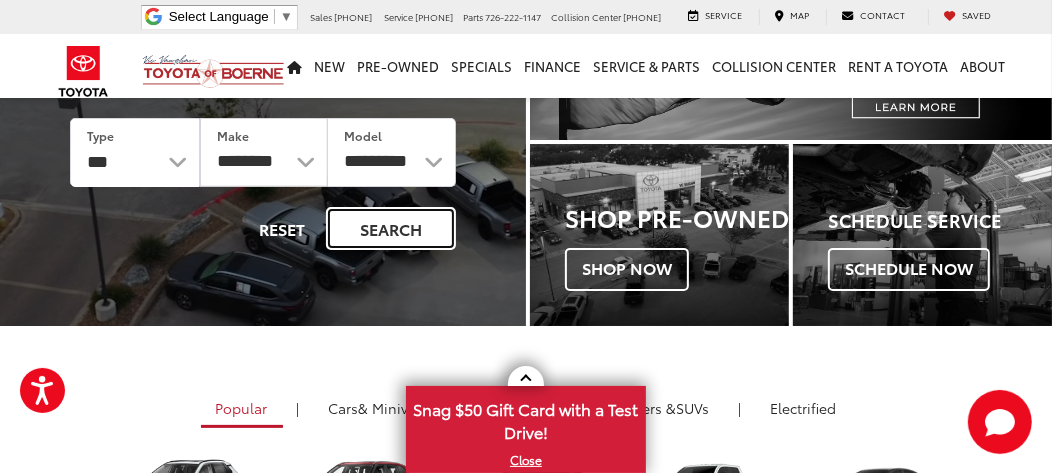 click on "Search" at bounding box center [391, 228] 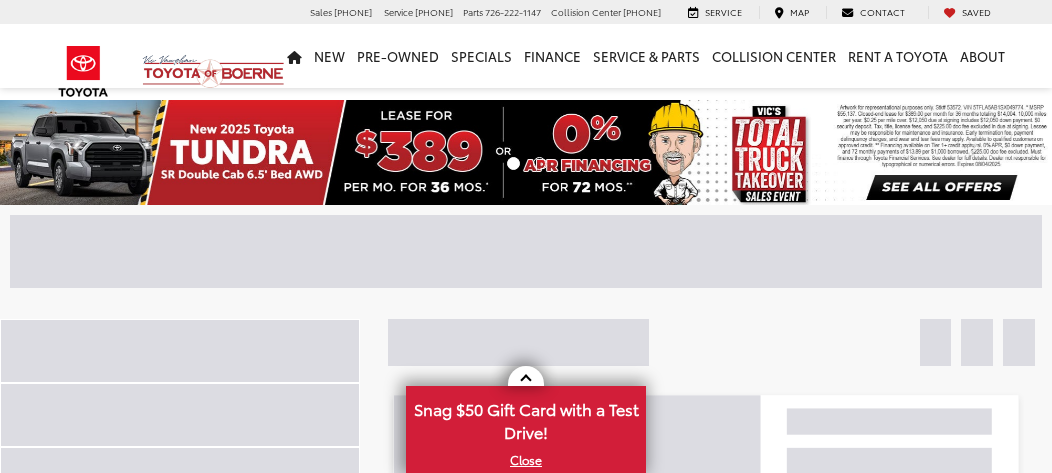 scroll, scrollTop: 0, scrollLeft: 0, axis: both 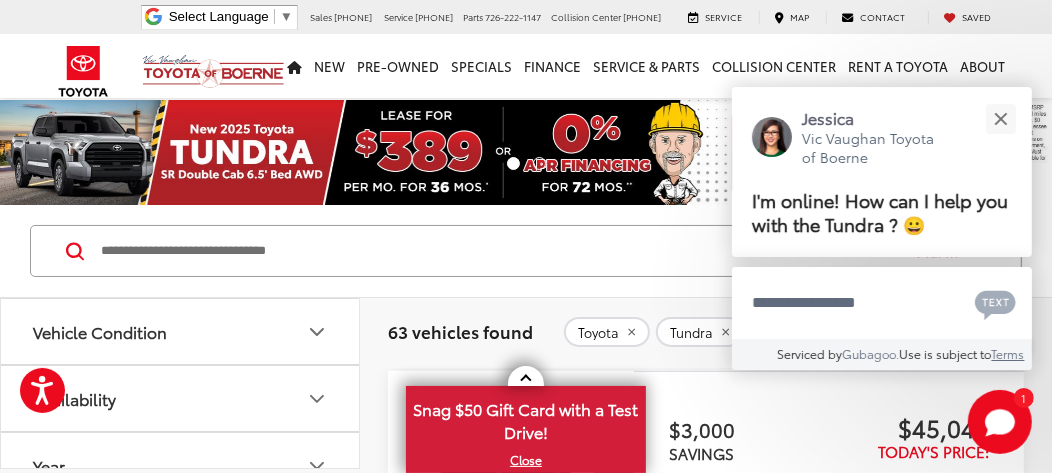 click 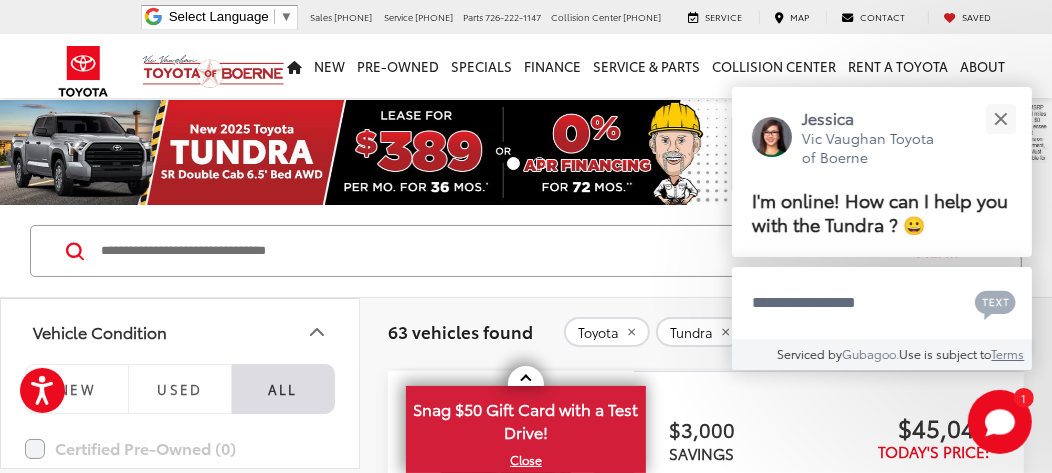 click on "All" at bounding box center (283, 389) 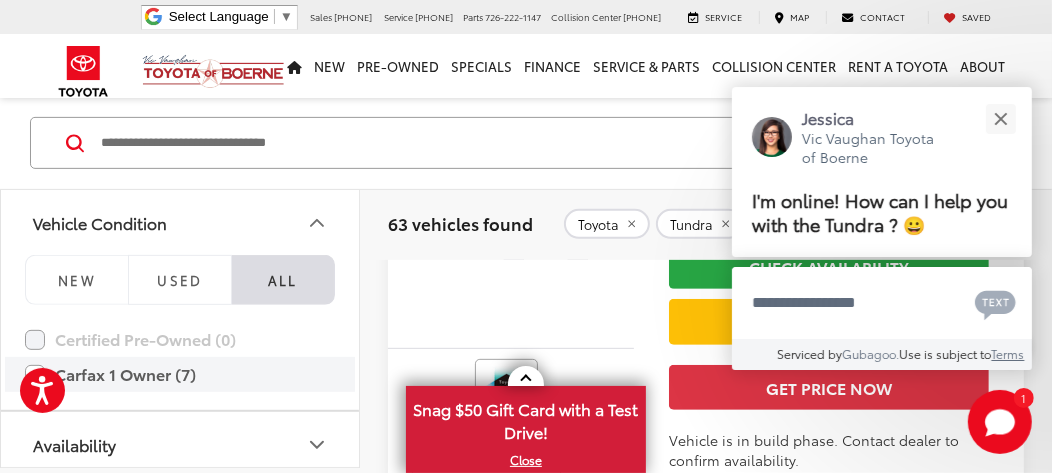scroll, scrollTop: 444, scrollLeft: 0, axis: vertical 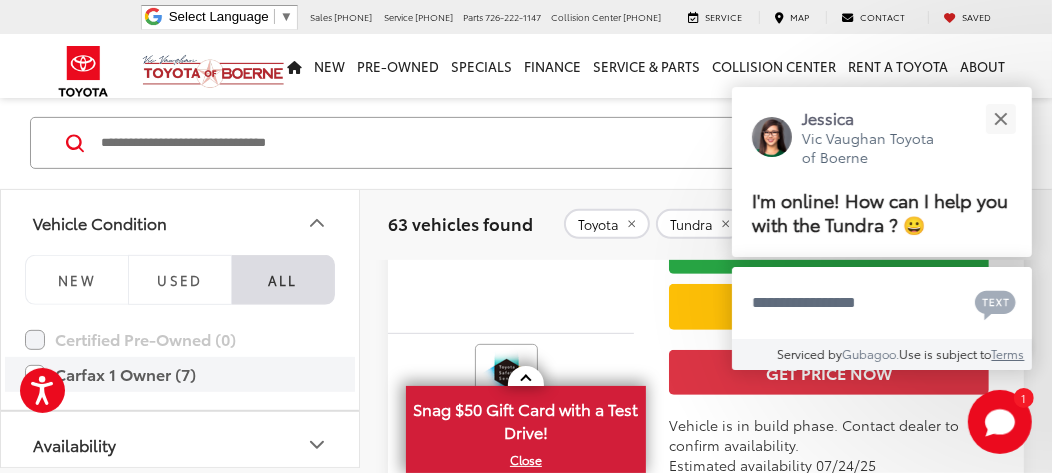 click on "Carfax 1 Owner (7)" 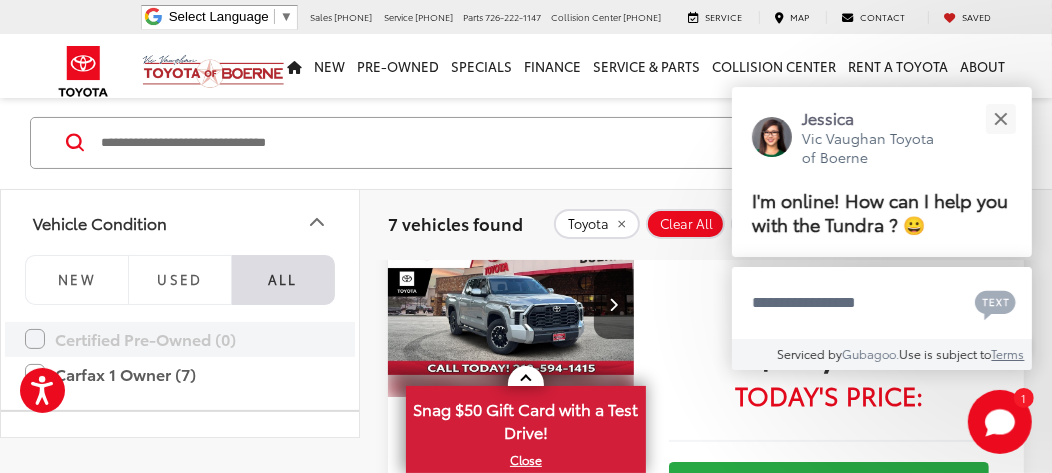 scroll, scrollTop: 26, scrollLeft: 0, axis: vertical 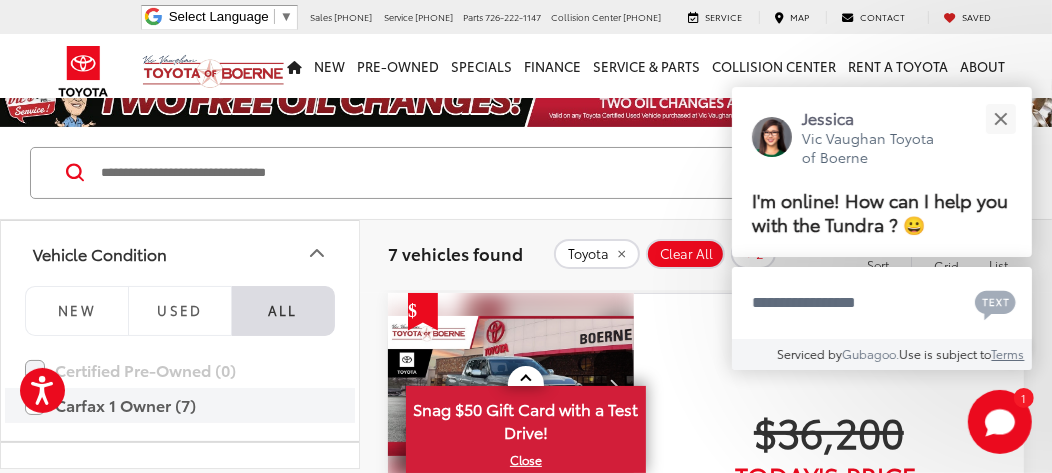 click on "Carfax 1 Owner (7)" 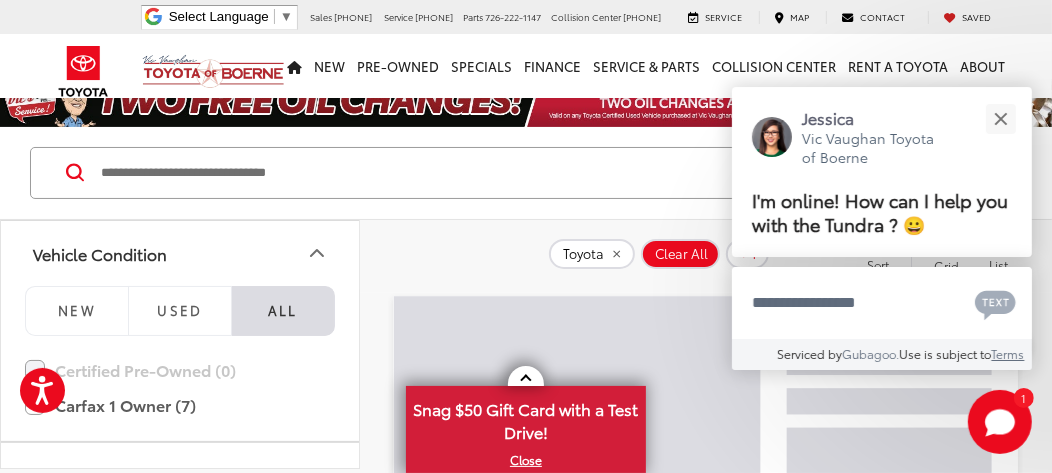 scroll, scrollTop: 78, scrollLeft: 0, axis: vertical 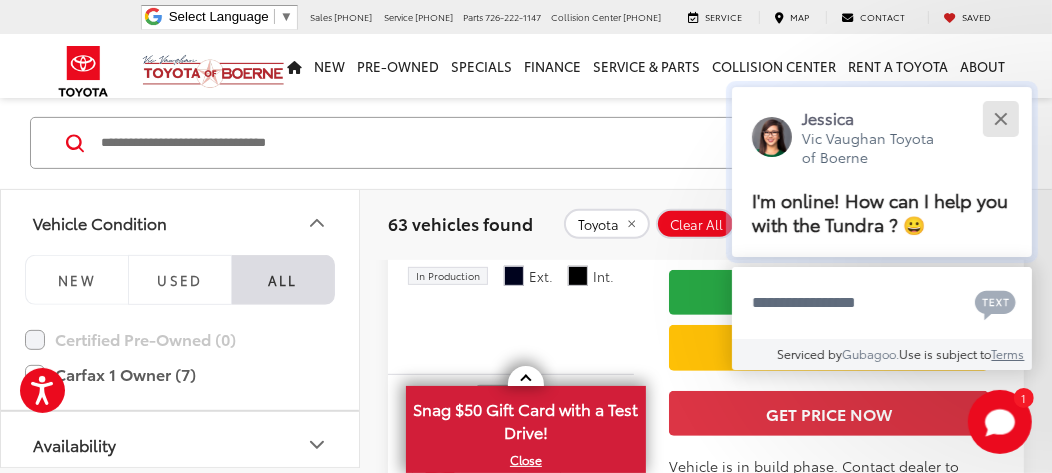click at bounding box center [1000, 118] 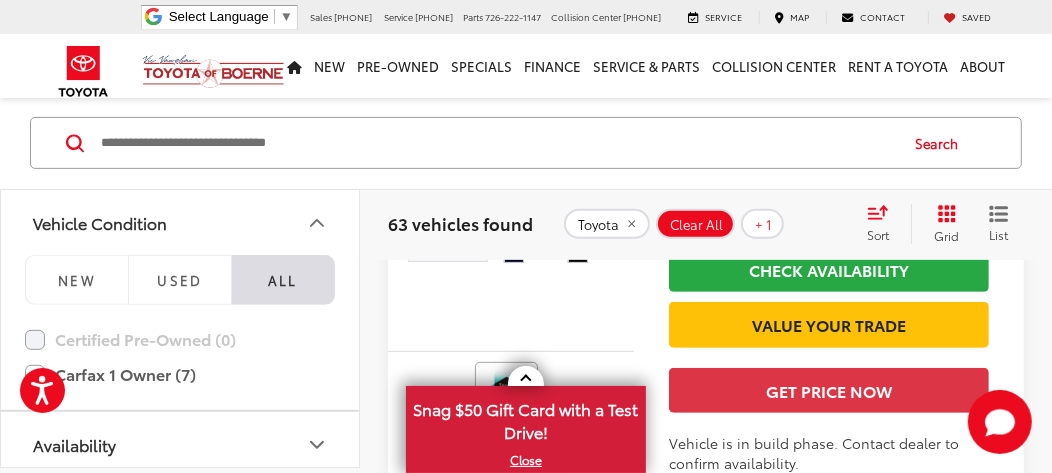 scroll, scrollTop: 430, scrollLeft: 0, axis: vertical 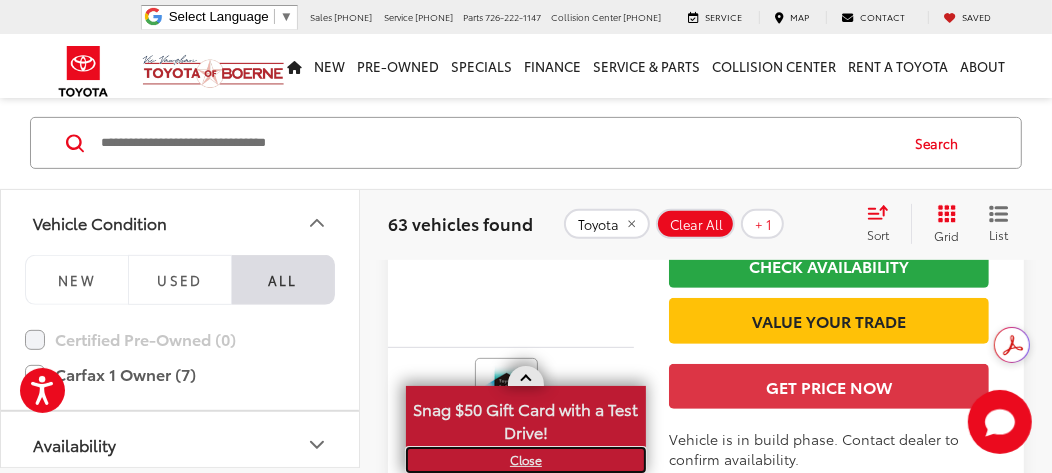 click on "X" at bounding box center [526, 460] 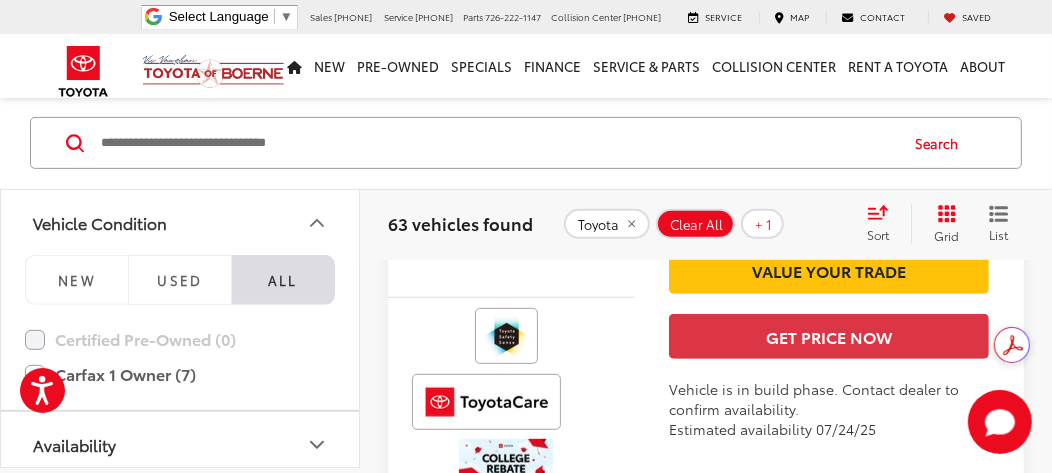 scroll, scrollTop: 507, scrollLeft: 0, axis: vertical 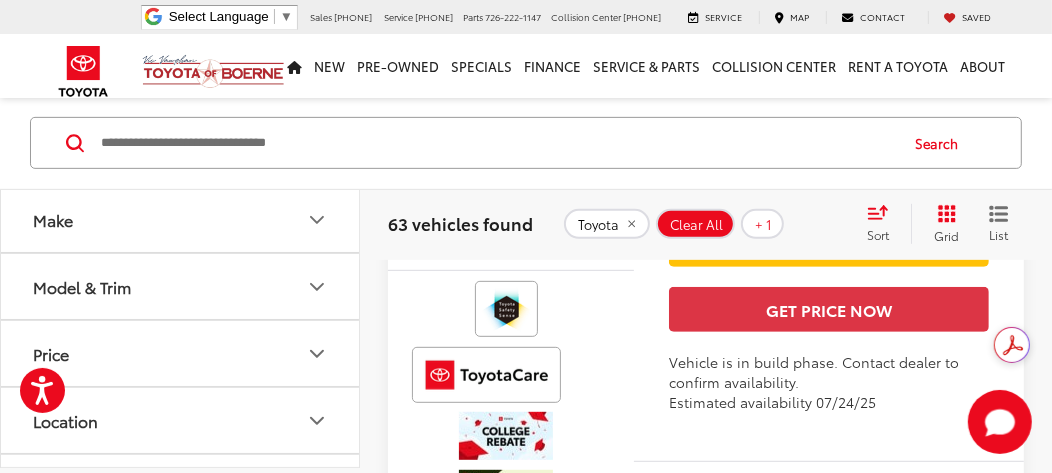 click 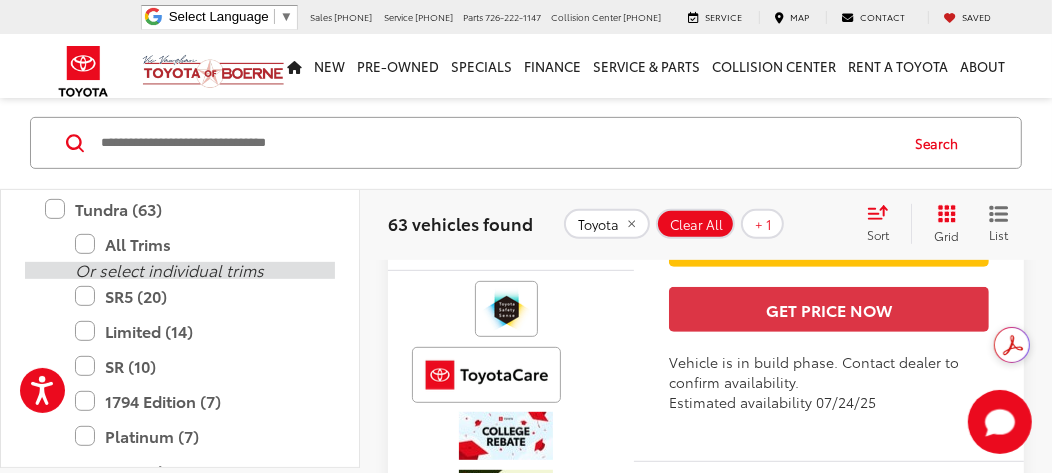 scroll, scrollTop: 1485, scrollLeft: 0, axis: vertical 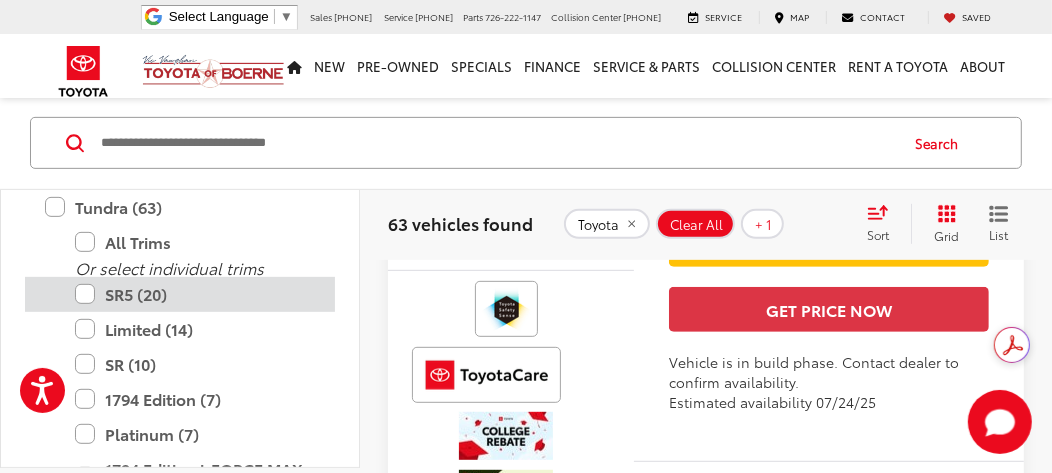 click on "SR5 (20)" at bounding box center [195, 293] 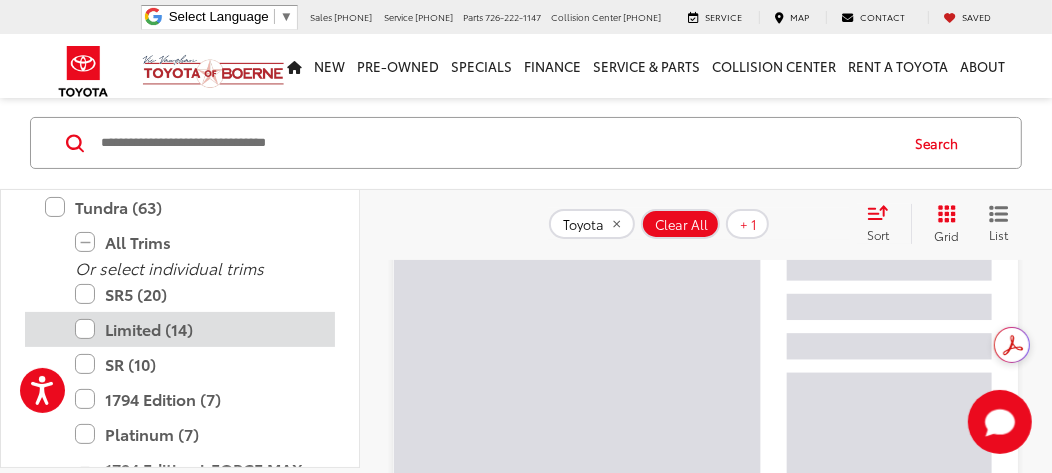 scroll, scrollTop: 107, scrollLeft: 0, axis: vertical 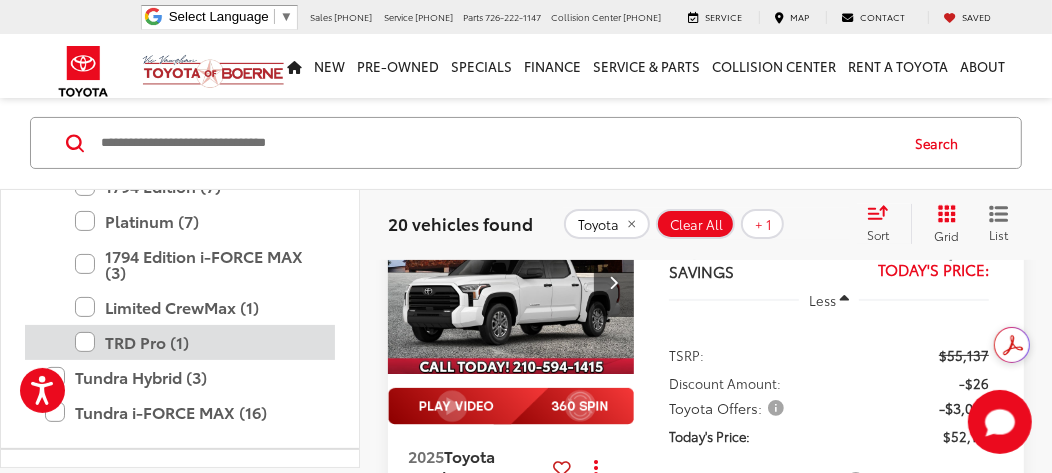 click on "TRD Pro (1)" at bounding box center (195, 341) 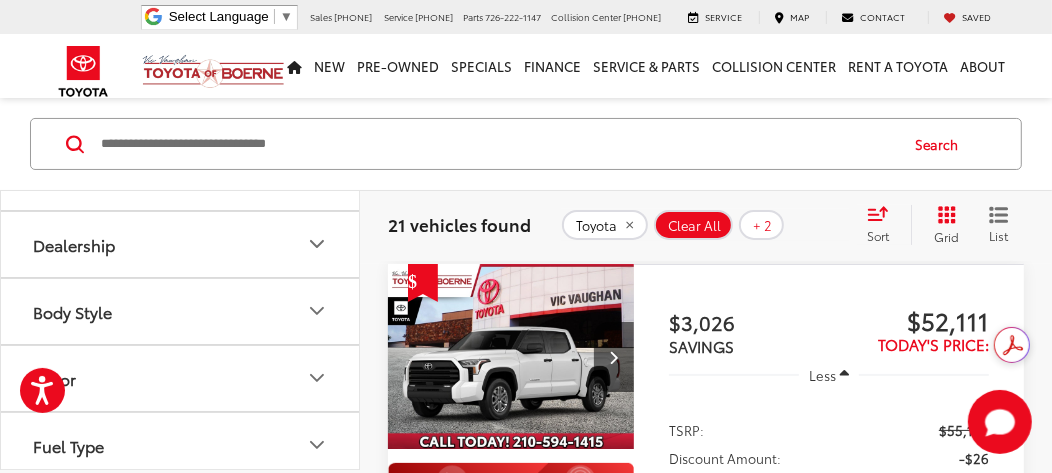 scroll, scrollTop: 2076, scrollLeft: 0, axis: vertical 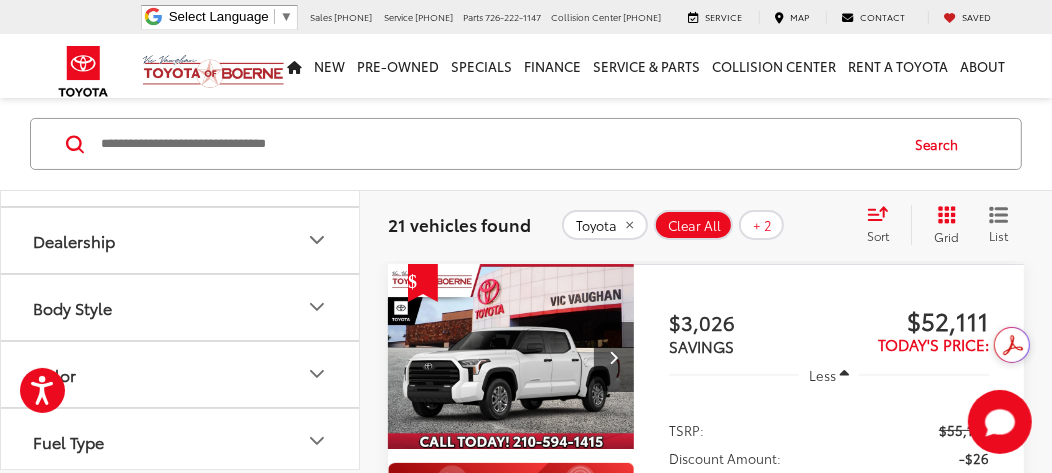 click 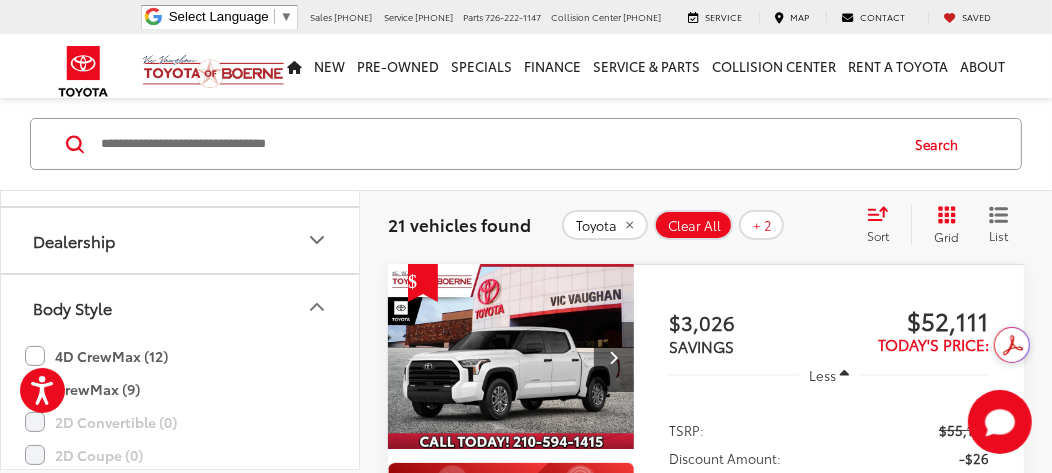 click on "4D CrewMax (12)" 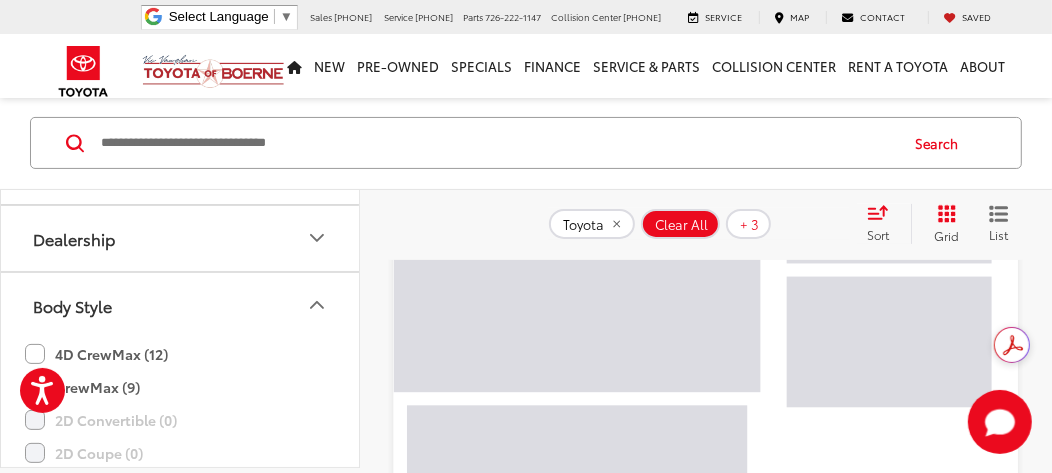 scroll, scrollTop: 107, scrollLeft: 0, axis: vertical 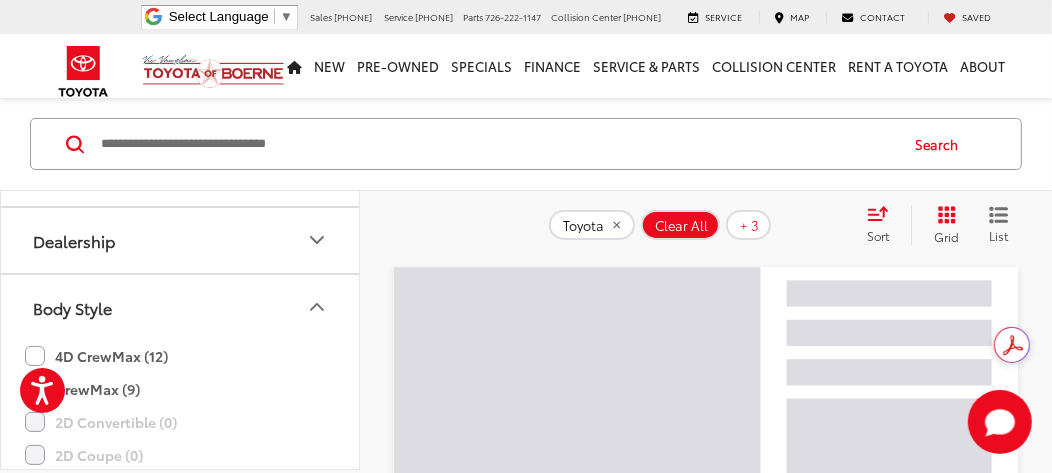 click on "CrewMax (9)" 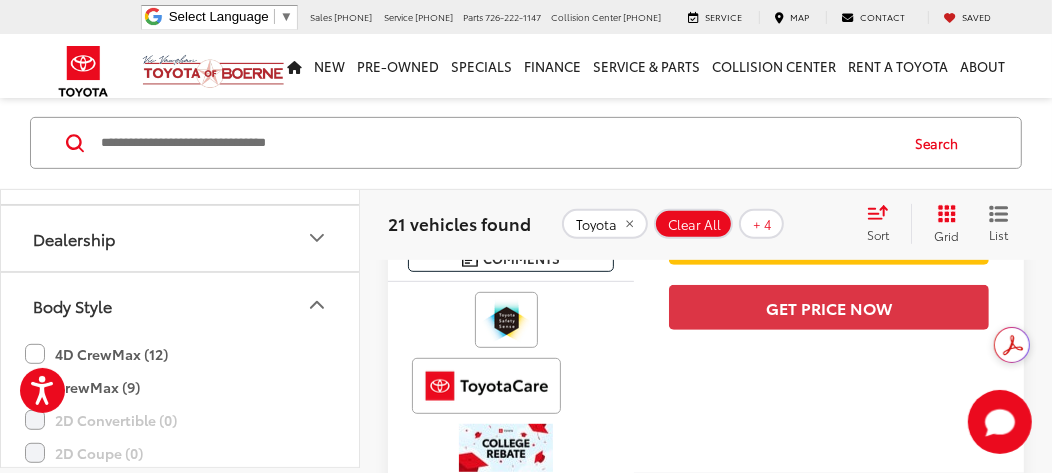 scroll, scrollTop: 549, scrollLeft: 0, axis: vertical 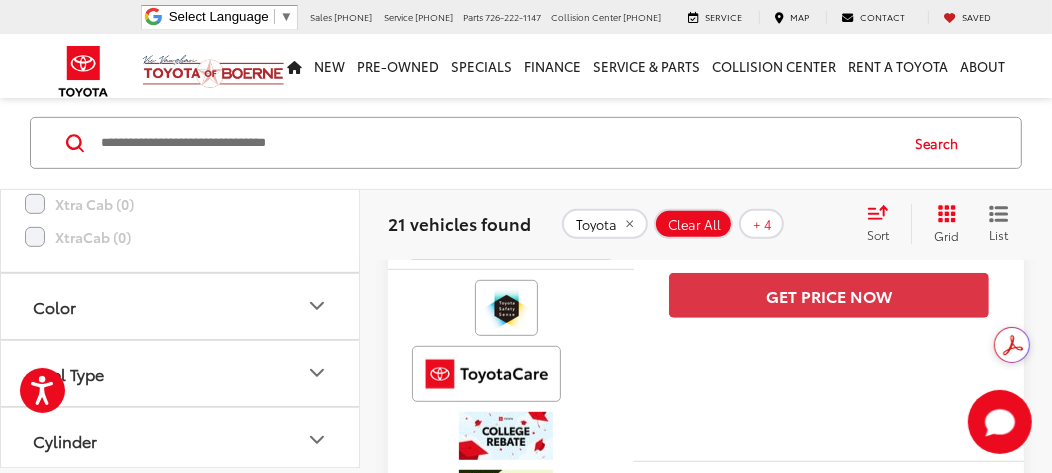 click 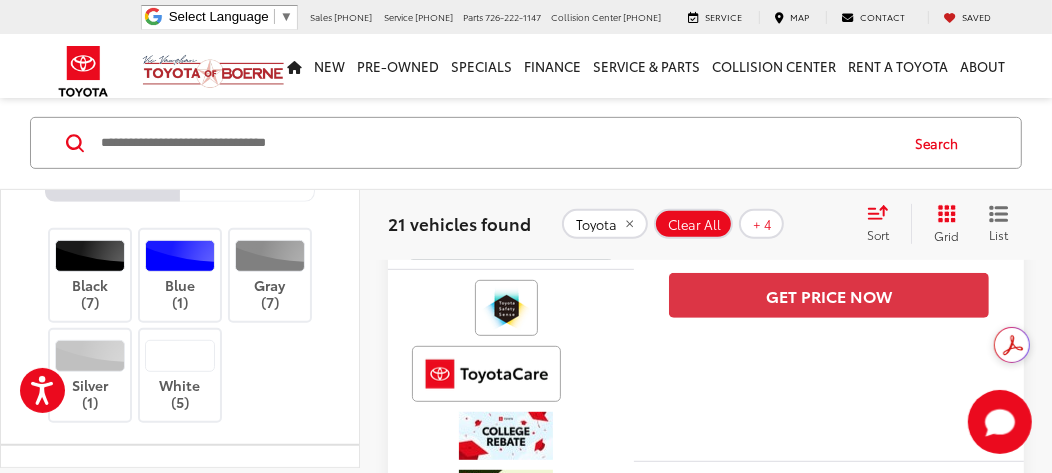 scroll, scrollTop: 3210, scrollLeft: 0, axis: vertical 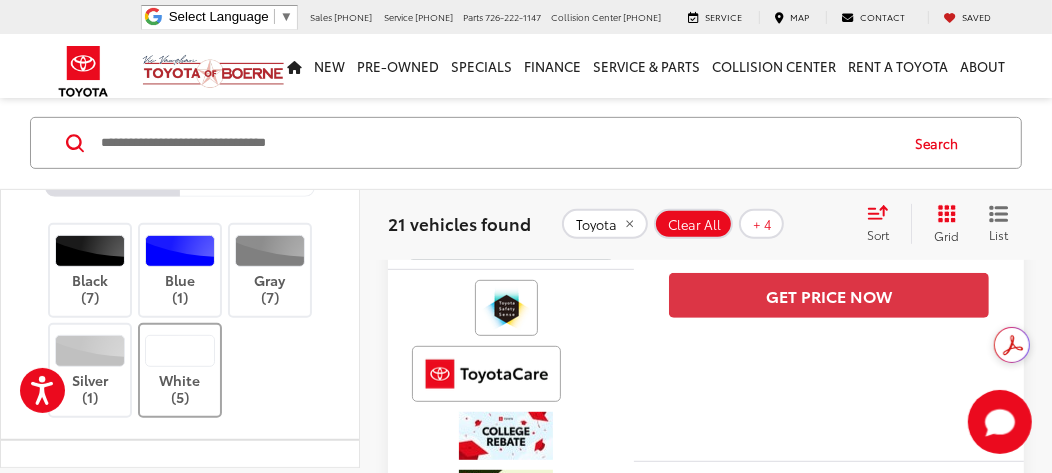 click on "White   (5)" at bounding box center [180, 370] 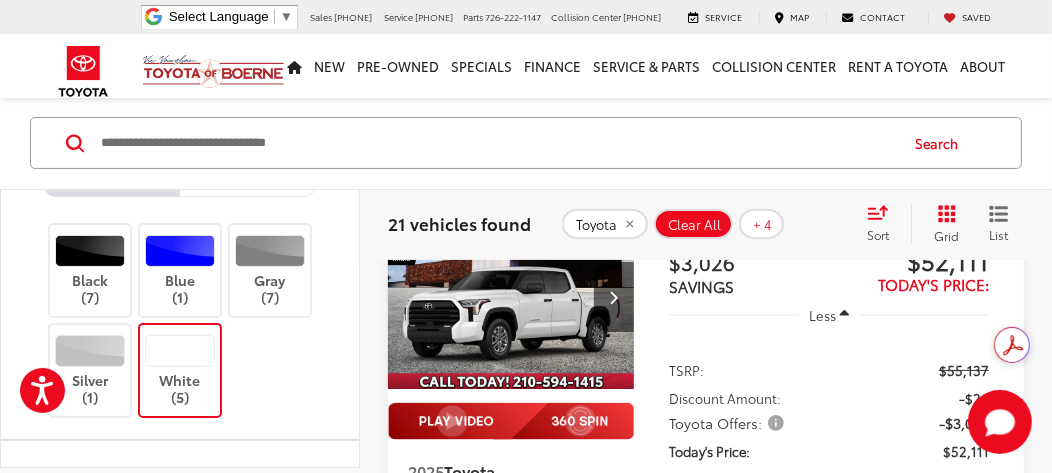 scroll, scrollTop: 107, scrollLeft: 0, axis: vertical 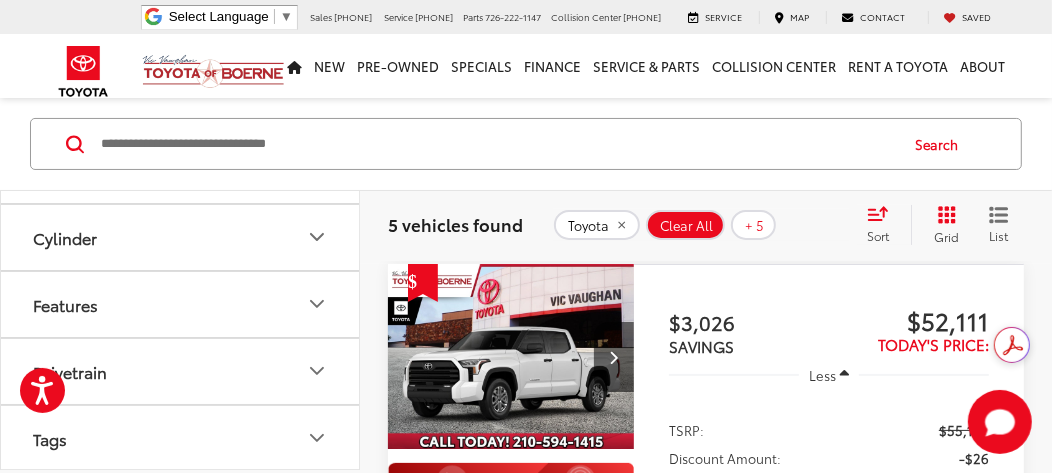 click 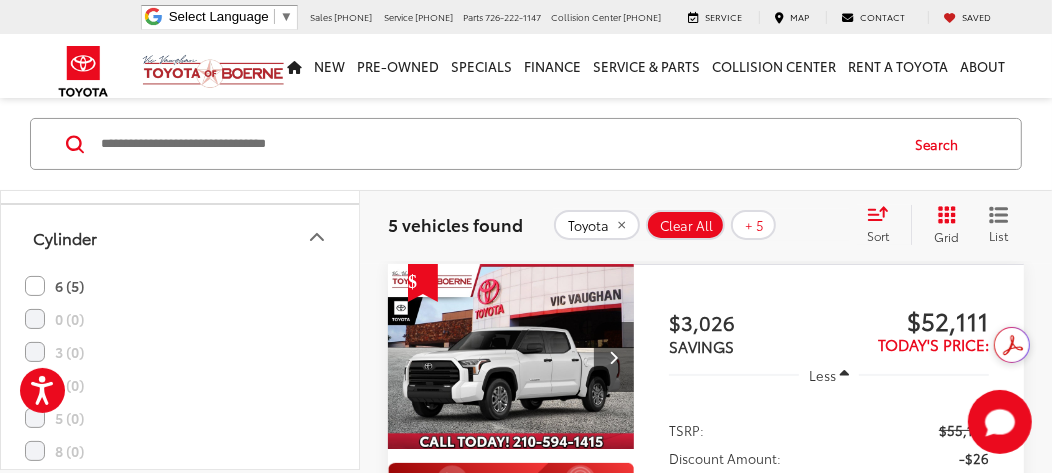 click on "6 (5)" 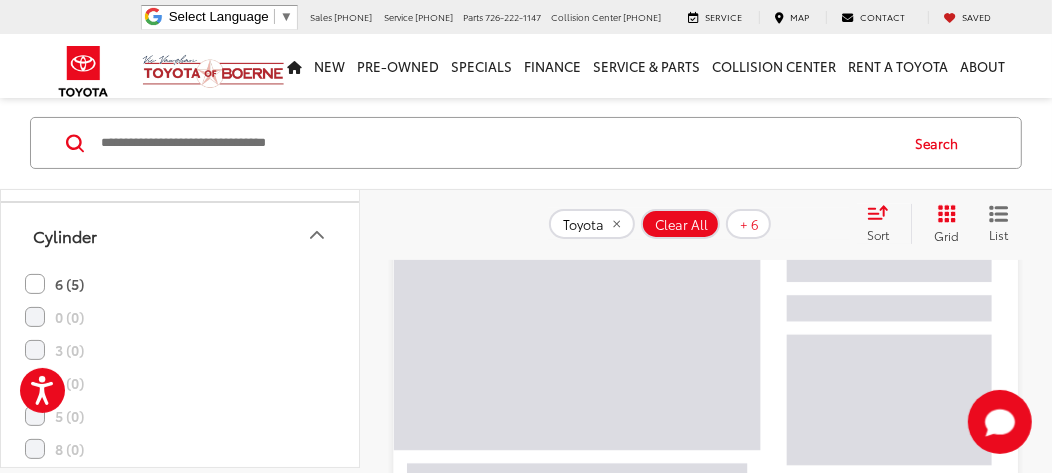 scroll, scrollTop: 107, scrollLeft: 0, axis: vertical 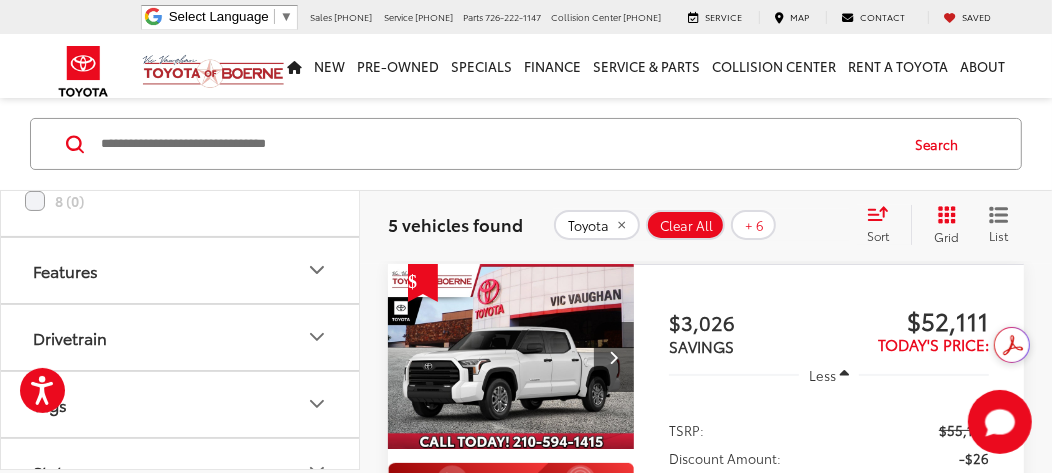 click 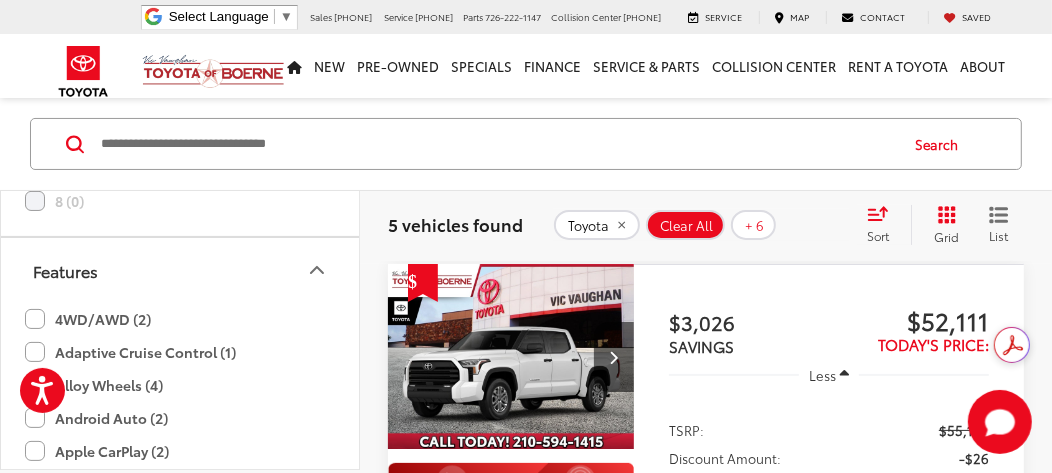 click on "Android Auto (2)" 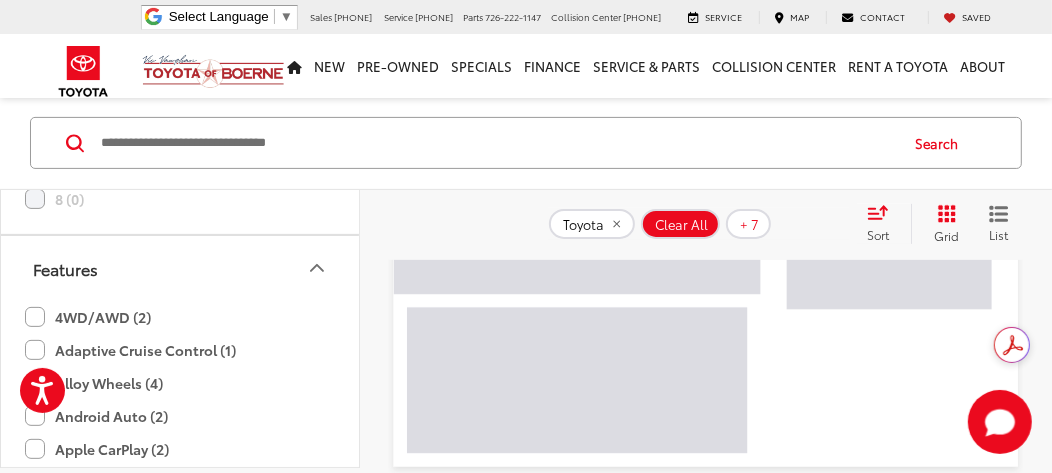 scroll, scrollTop: 107, scrollLeft: 0, axis: vertical 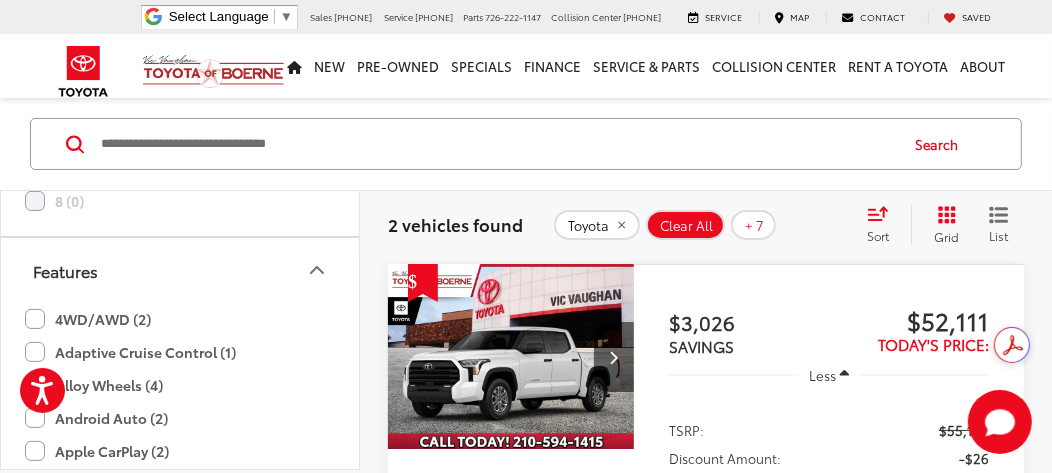 click on "4WD/AWD (2)" 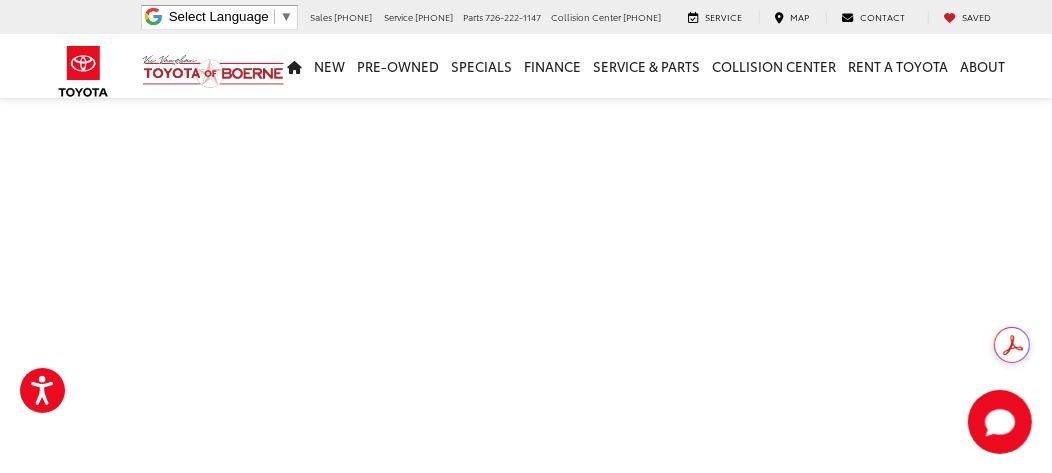 scroll, scrollTop: 3712, scrollLeft: 0, axis: vertical 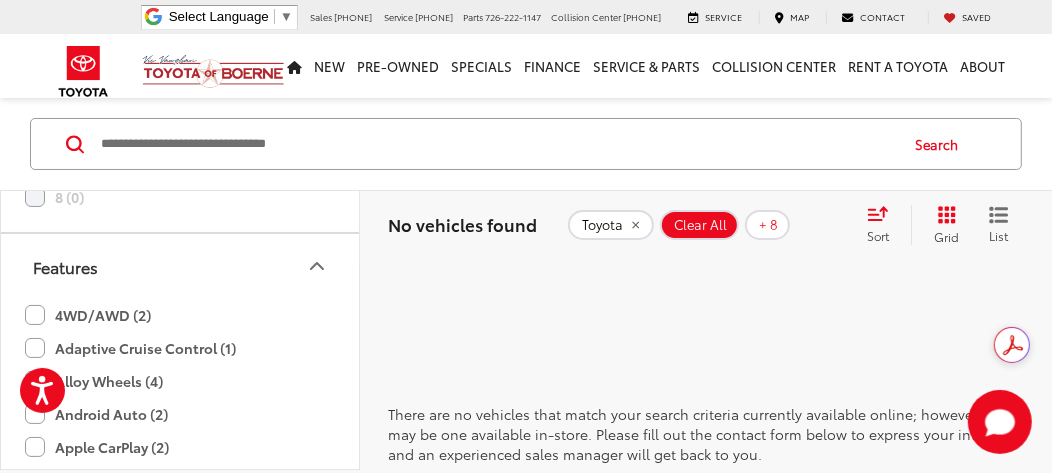 click on "Adaptive Cruise Control (1)" 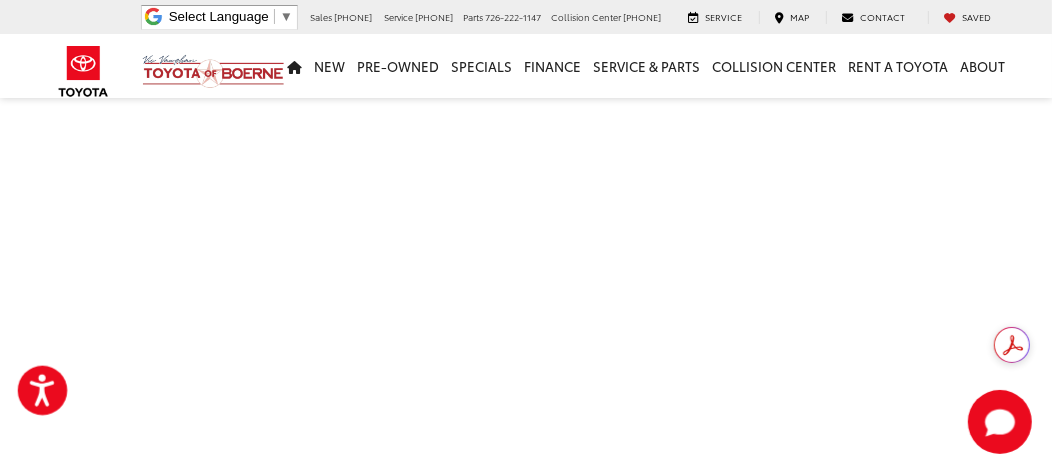 scroll, scrollTop: 3278, scrollLeft: 0, axis: vertical 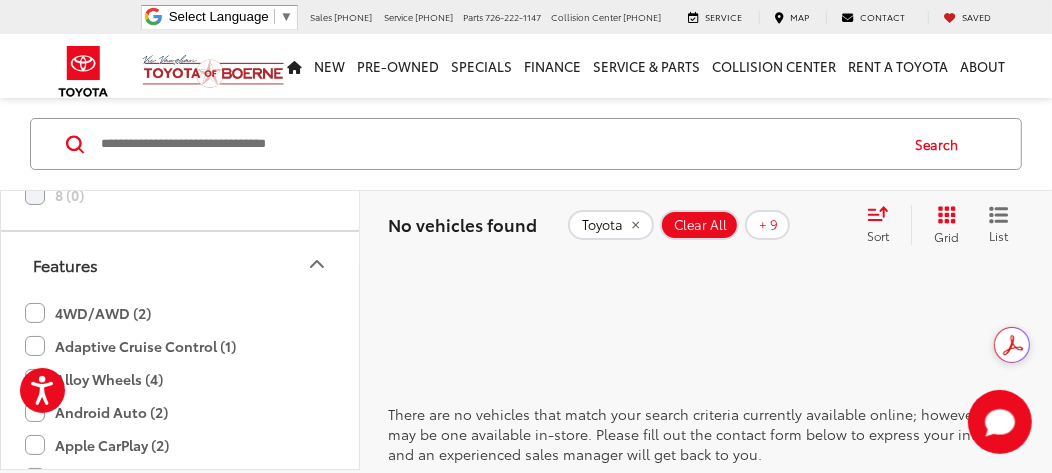 click on "Alloy Wheels (4)" 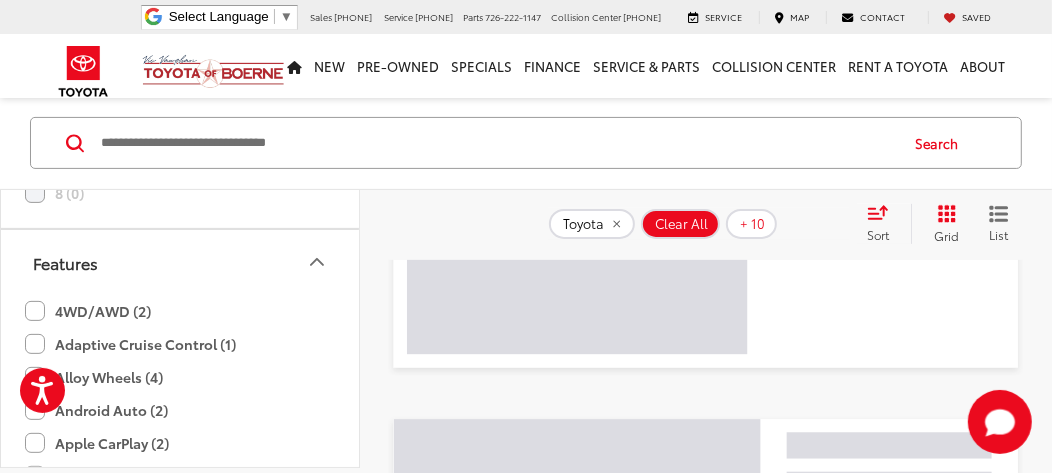 scroll, scrollTop: 2, scrollLeft: 0, axis: vertical 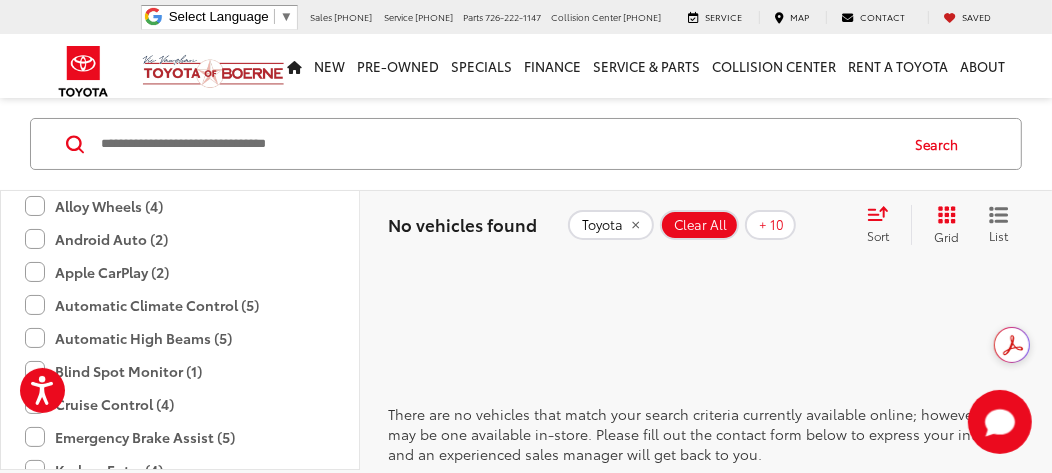 click on "Automatic High Beams (5)" 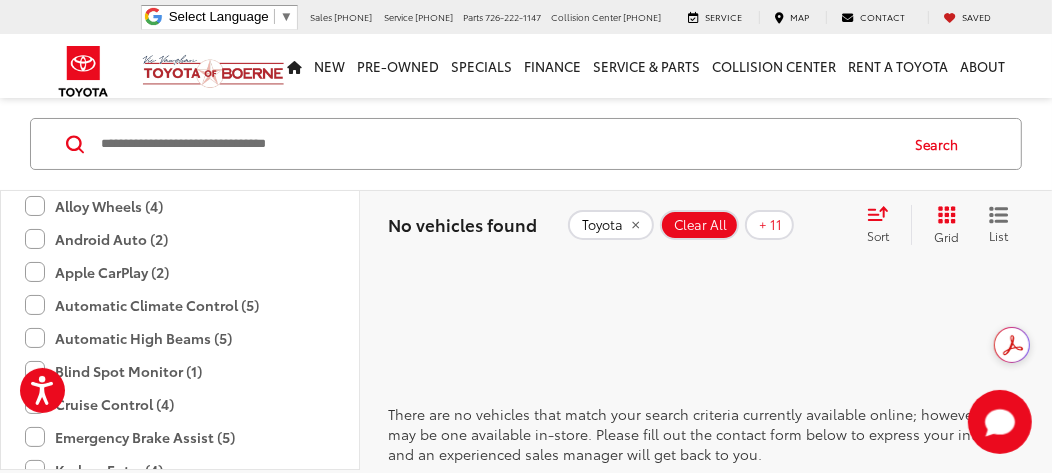 click on "Blind Spot Monitor (1)" 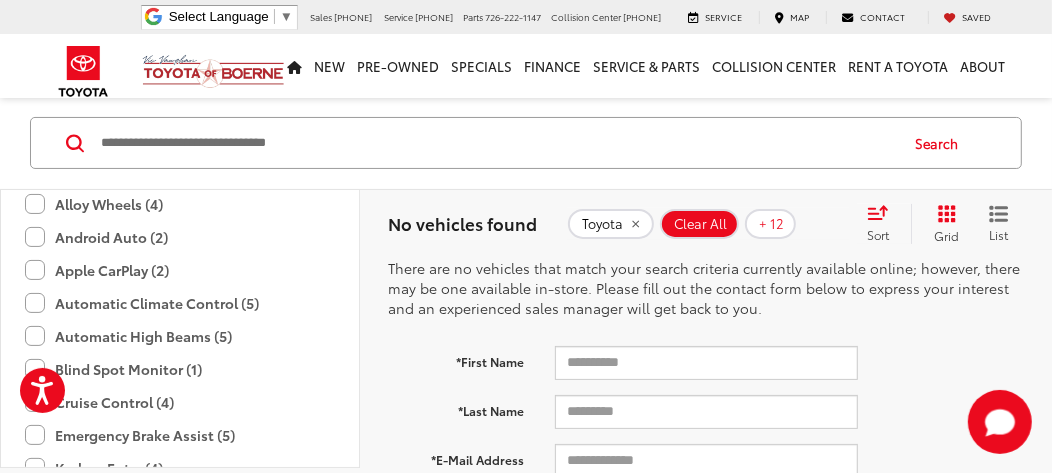 scroll, scrollTop: 2, scrollLeft: 0, axis: vertical 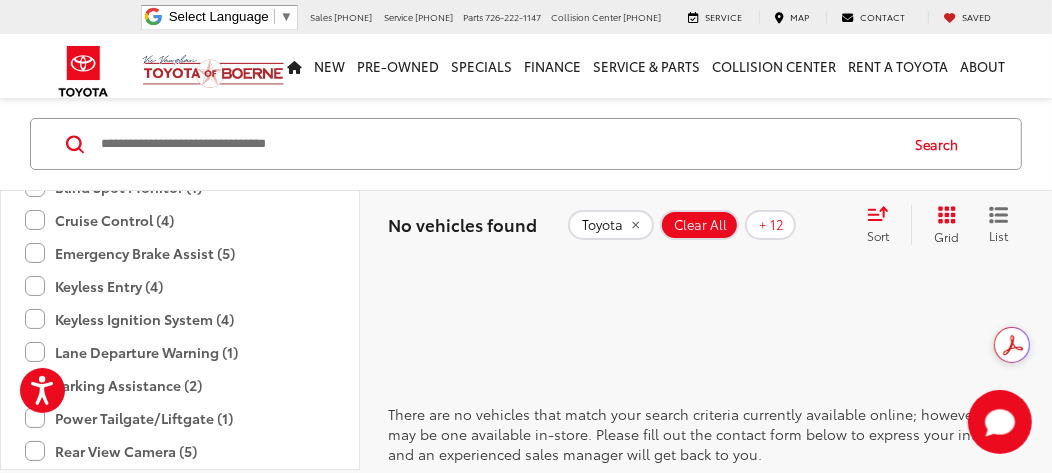 click on "Cruise Control (4)" 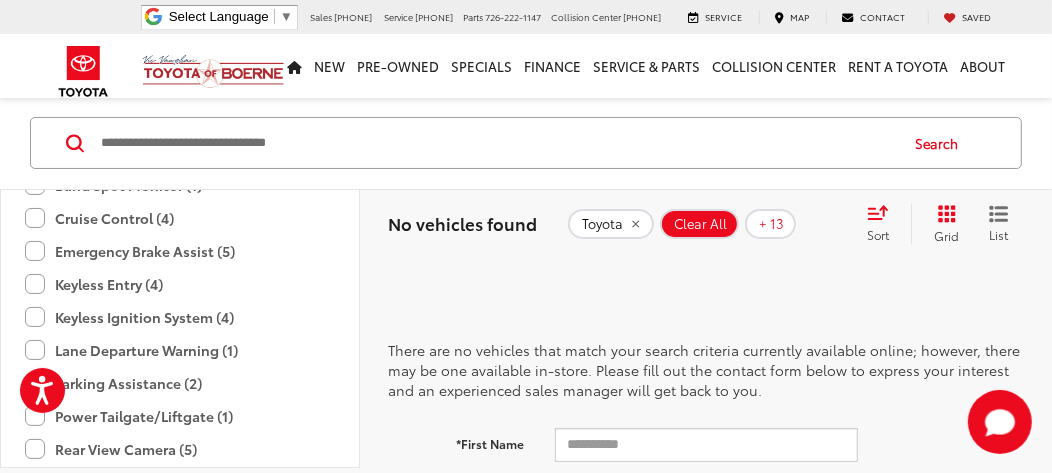 scroll, scrollTop: 2, scrollLeft: 0, axis: vertical 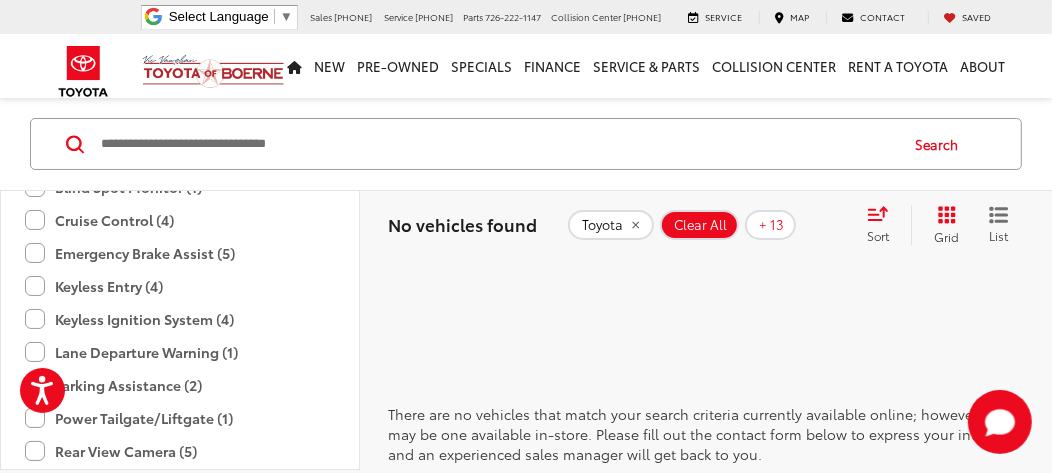 click on "Emergency Brake Assist (5)" 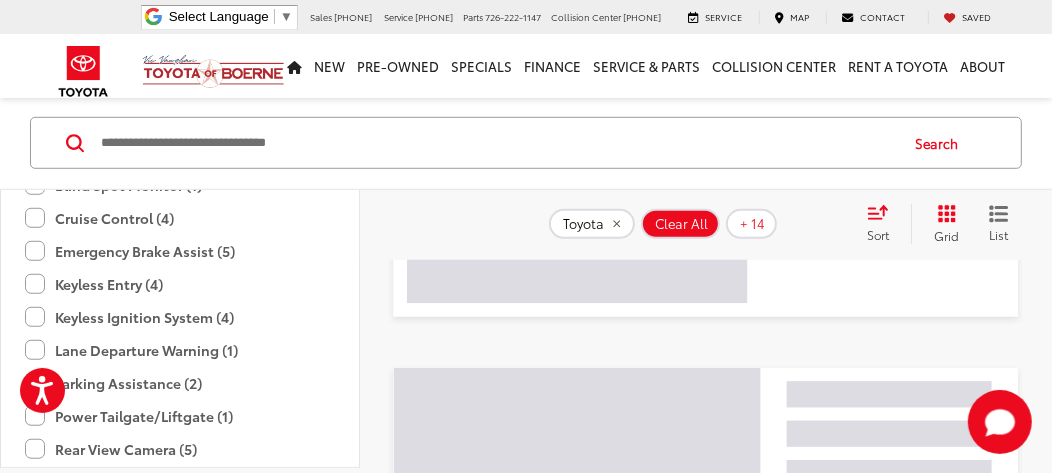 scroll, scrollTop: 2, scrollLeft: 0, axis: vertical 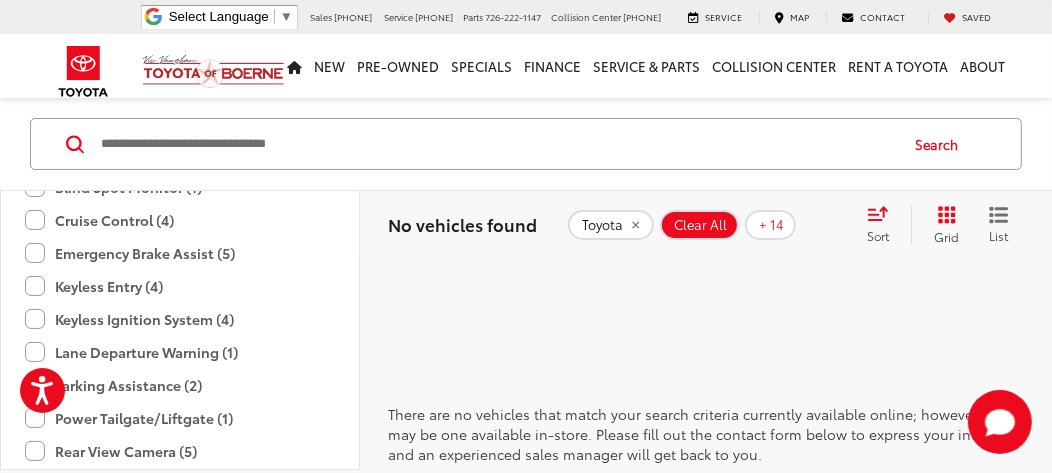 click on "Keyless Entry (4)" 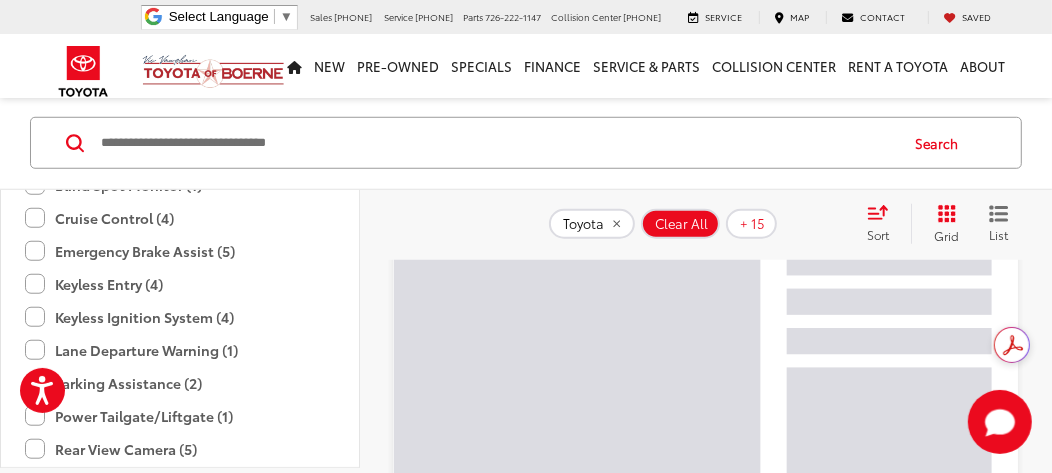 scroll, scrollTop: 2, scrollLeft: 0, axis: vertical 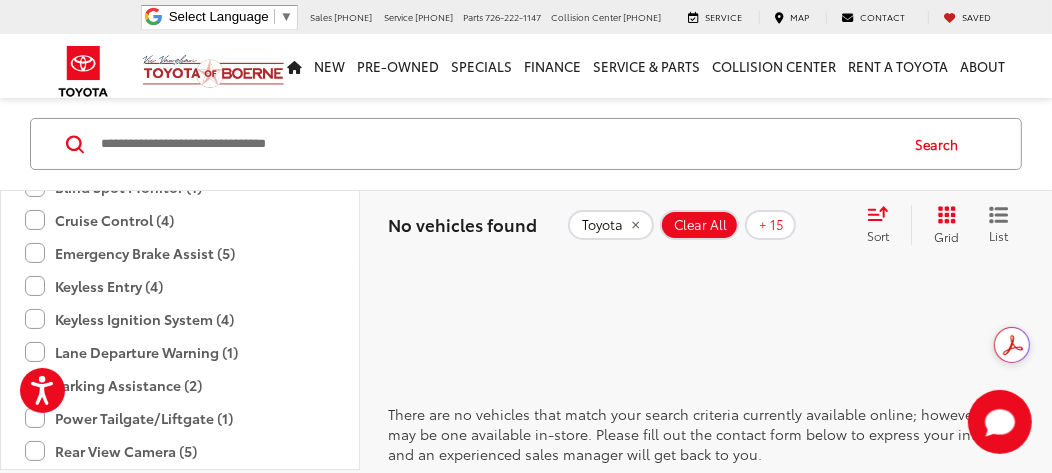 click on "Lane Departure Warning (1)" 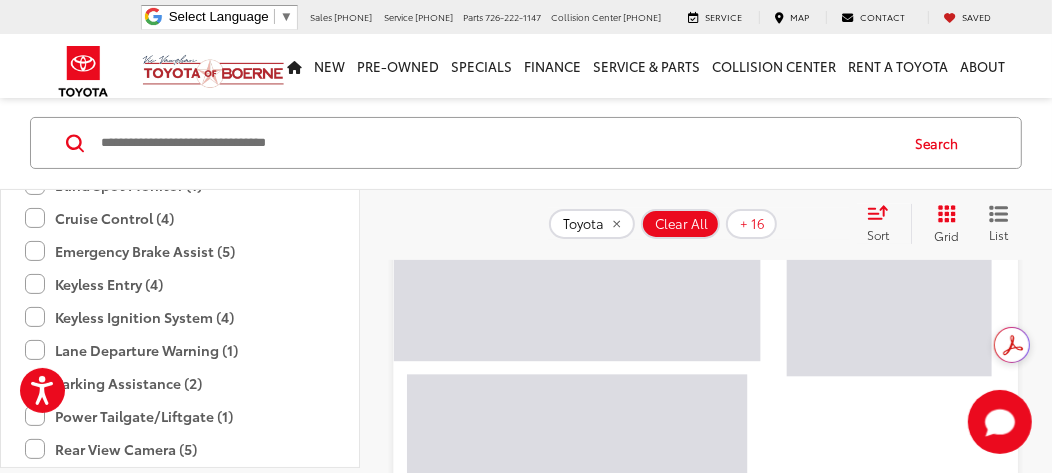 scroll, scrollTop: 2, scrollLeft: 0, axis: vertical 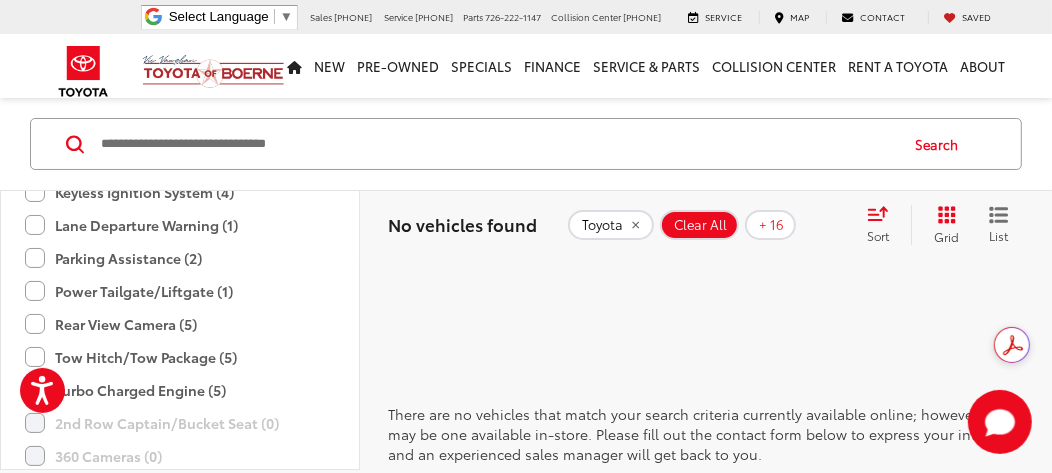 click on "Rear View Camera (5)" 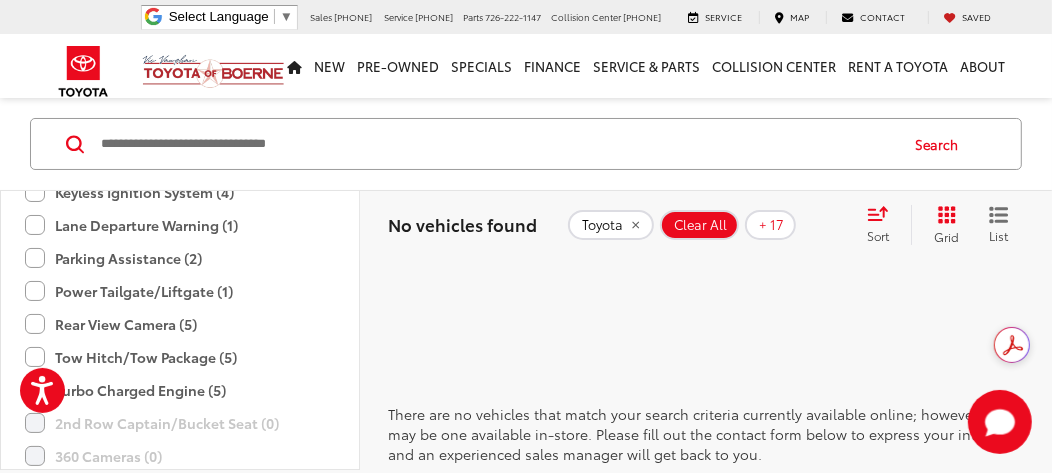click on "Tow Hitch/Tow Package (5)" 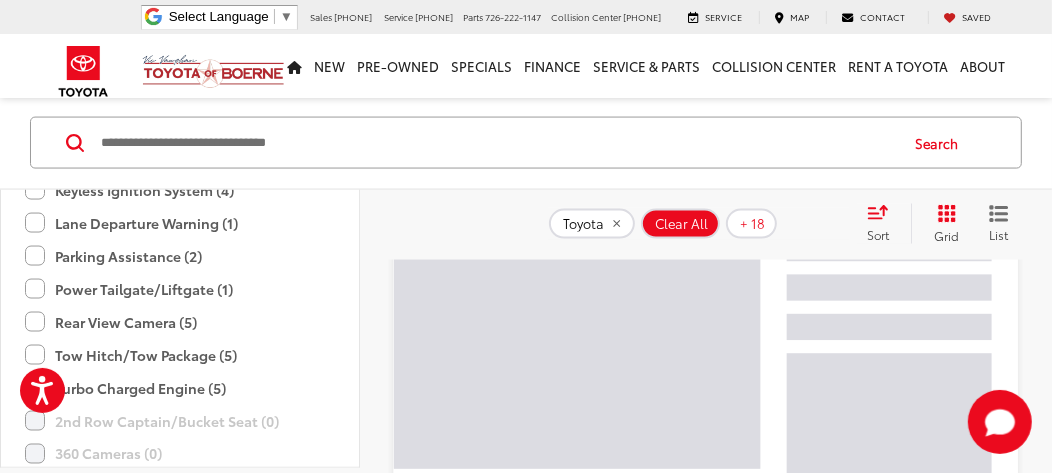 scroll, scrollTop: 2, scrollLeft: 0, axis: vertical 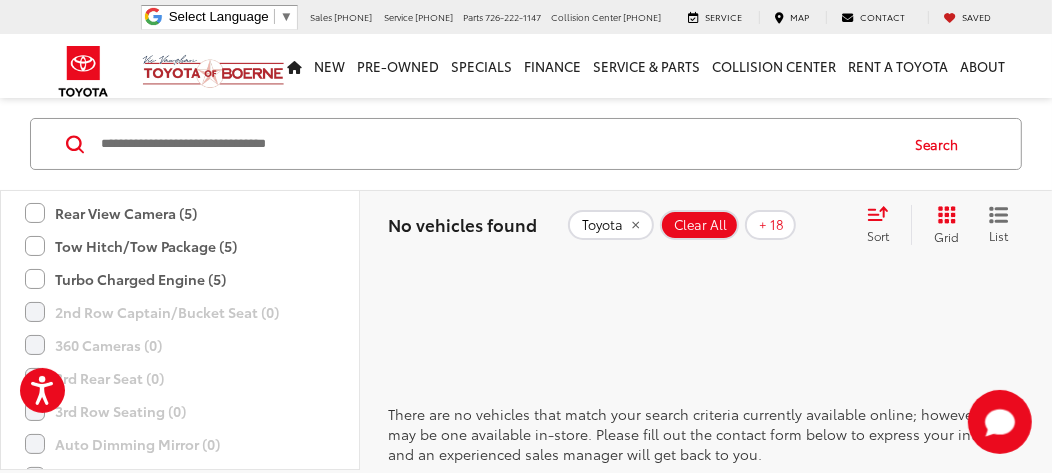 click on "Turbo Charged Engine (5)" 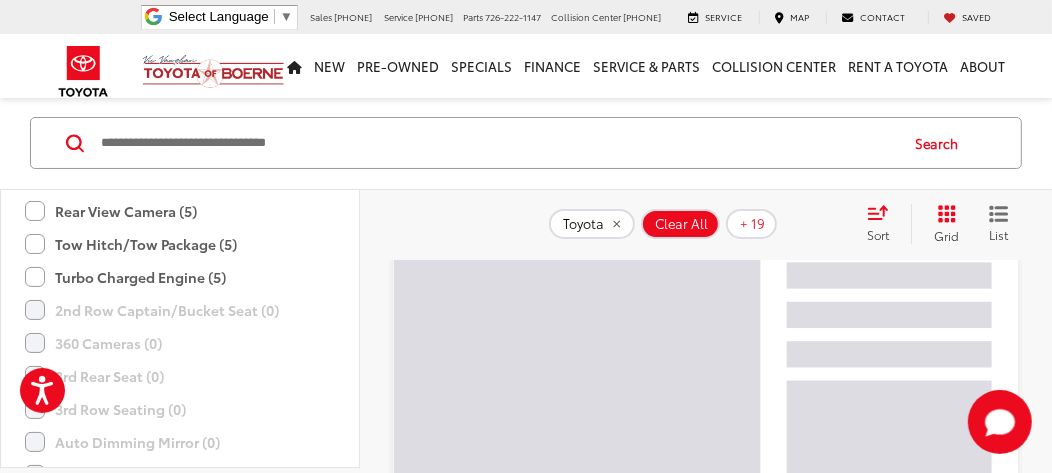 scroll, scrollTop: 2, scrollLeft: 0, axis: vertical 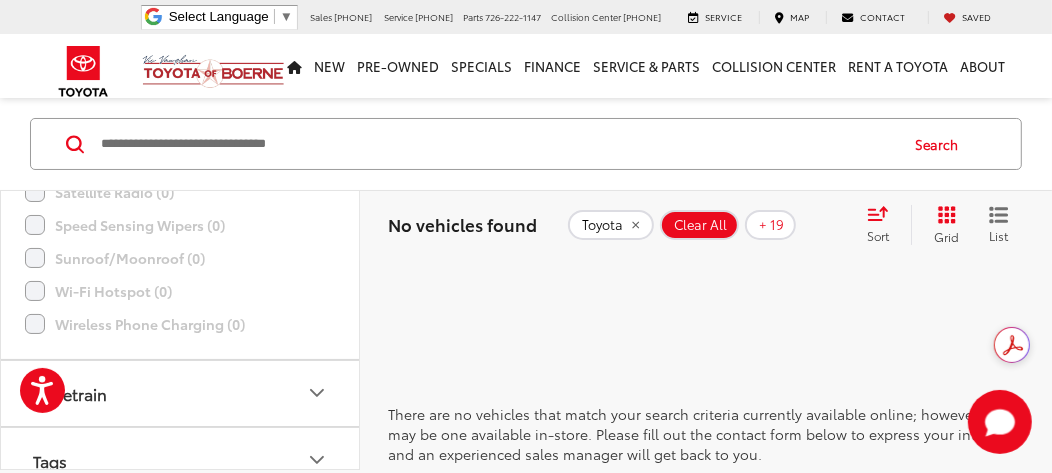 click on "Sunroof/Moonroof (0)" 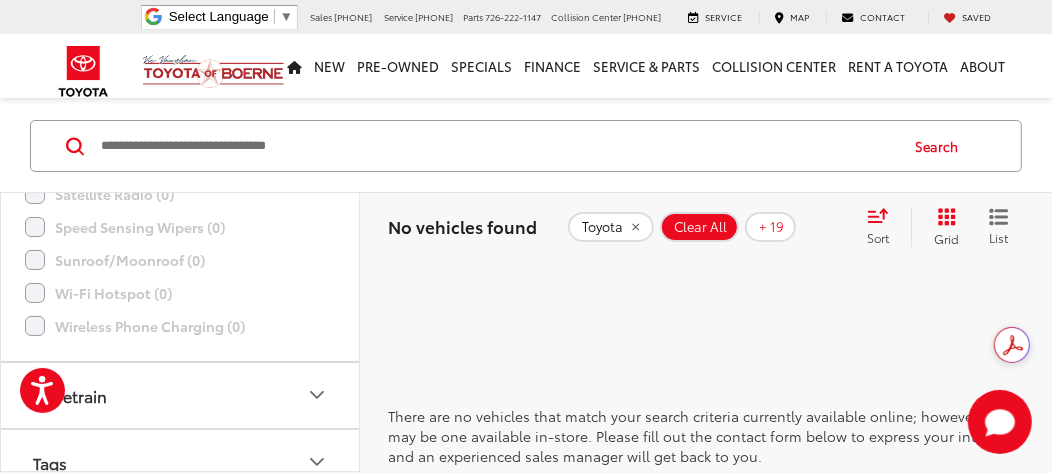 scroll, scrollTop: 0, scrollLeft: 0, axis: both 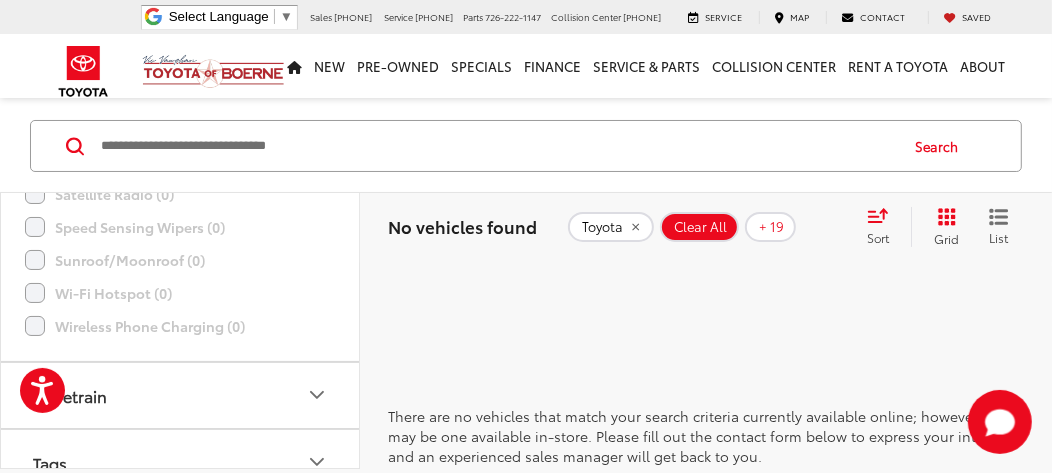 drag, startPoint x: 648, startPoint y: 313, endPoint x: 498, endPoint y: 361, distance: 157.49286 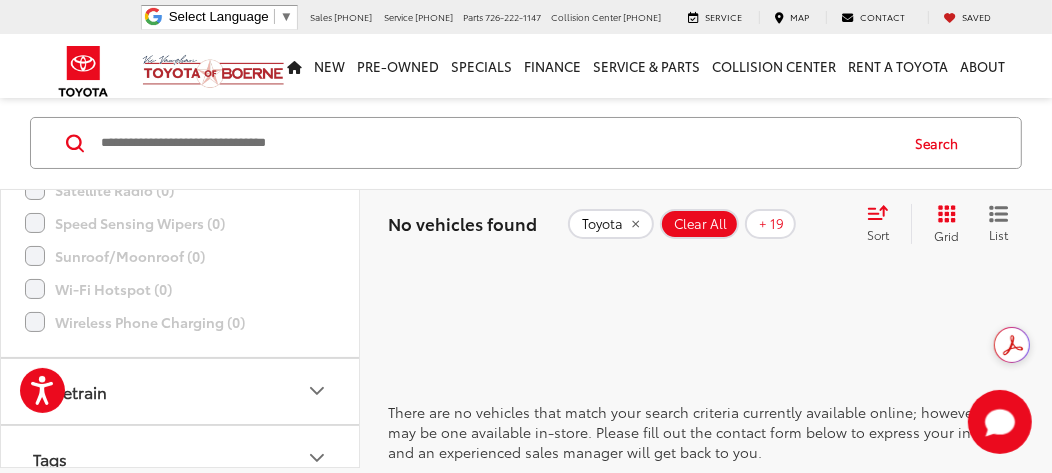 scroll, scrollTop: 0, scrollLeft: 0, axis: both 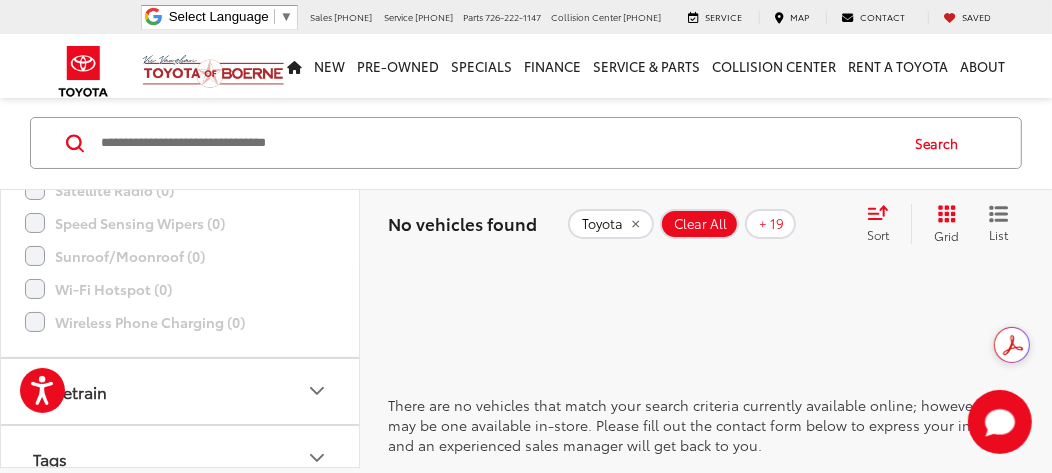 drag, startPoint x: 493, startPoint y: 360, endPoint x: 420, endPoint y: 407, distance: 86.821655 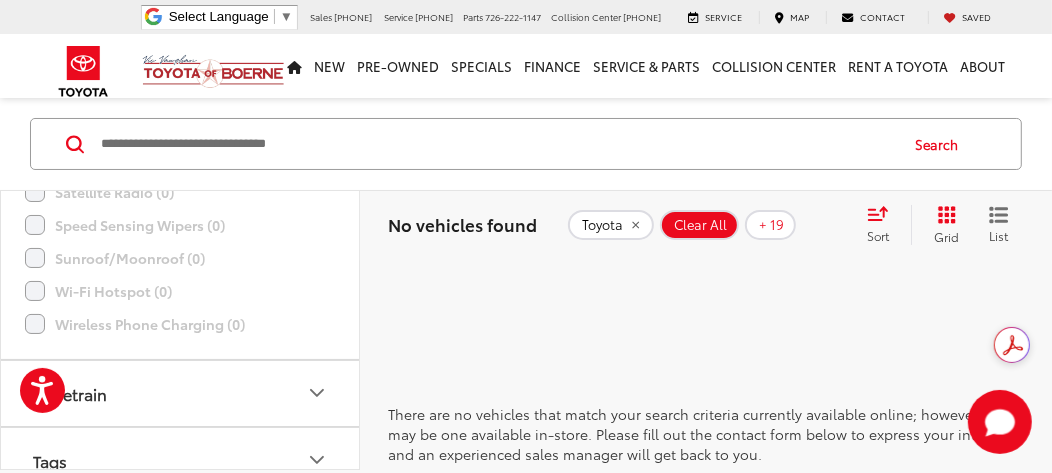 scroll, scrollTop: 0, scrollLeft: 0, axis: both 